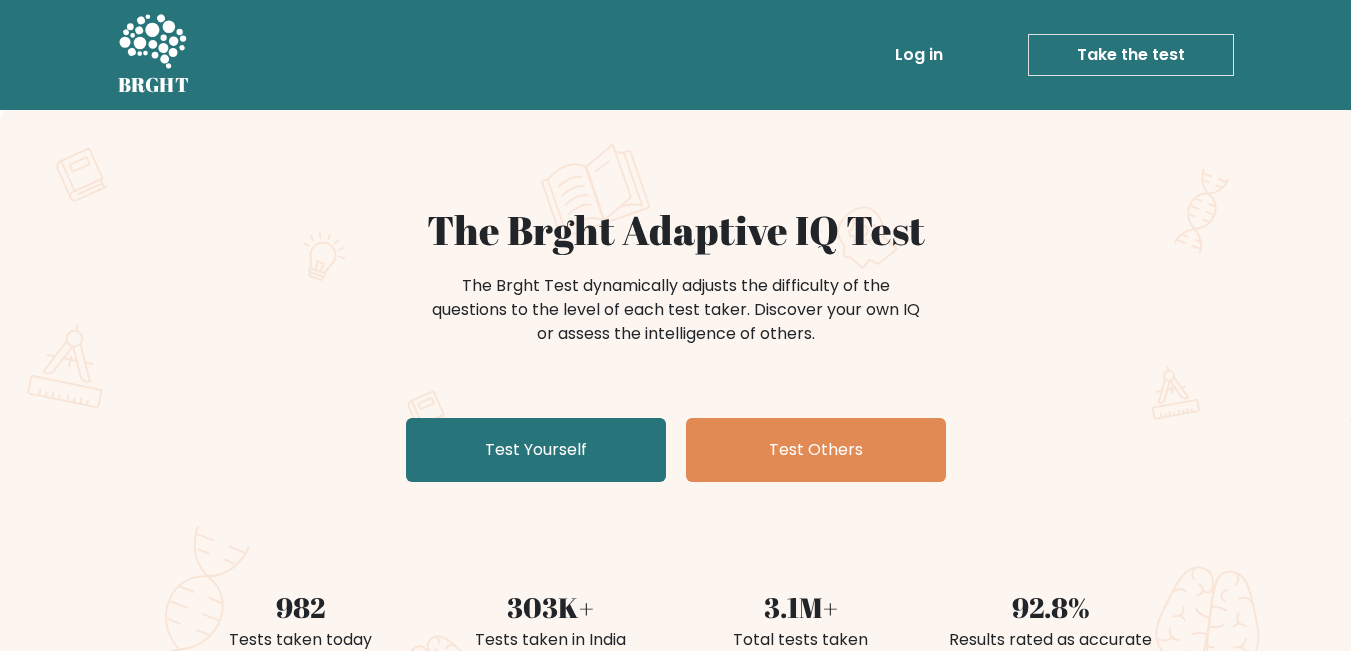 scroll, scrollTop: 0, scrollLeft: 0, axis: both 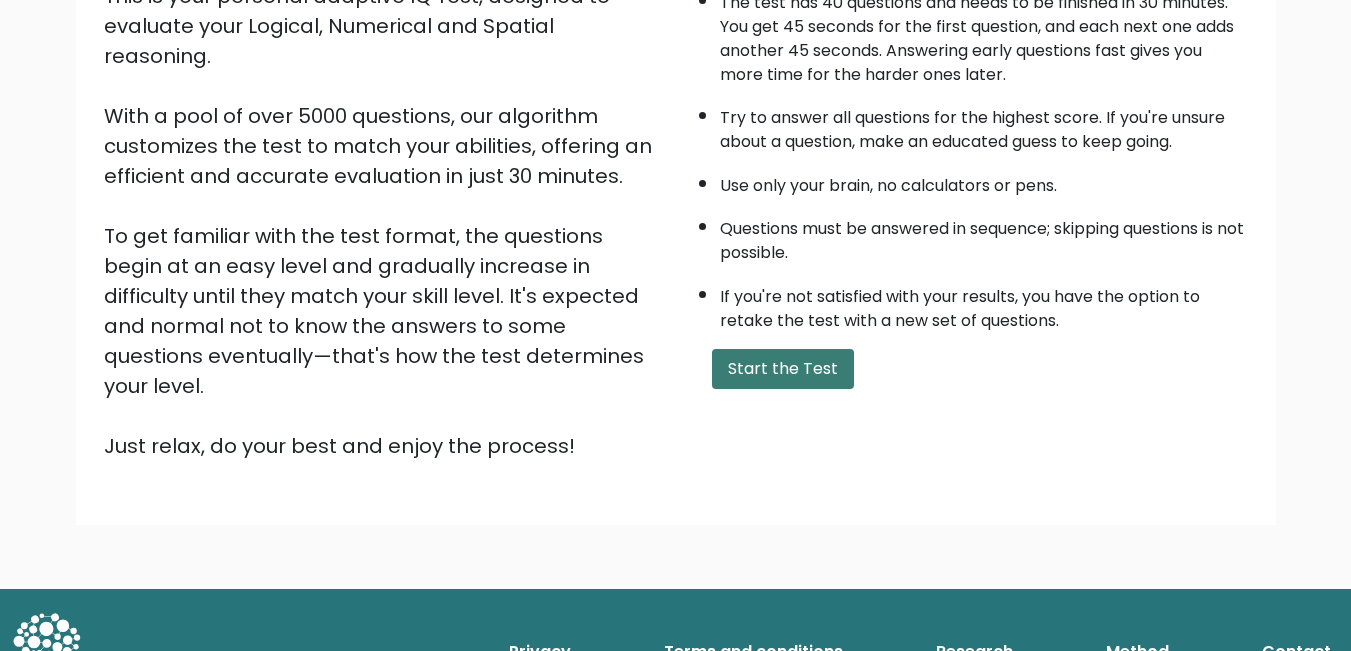click on "Start the Test" at bounding box center [783, 369] 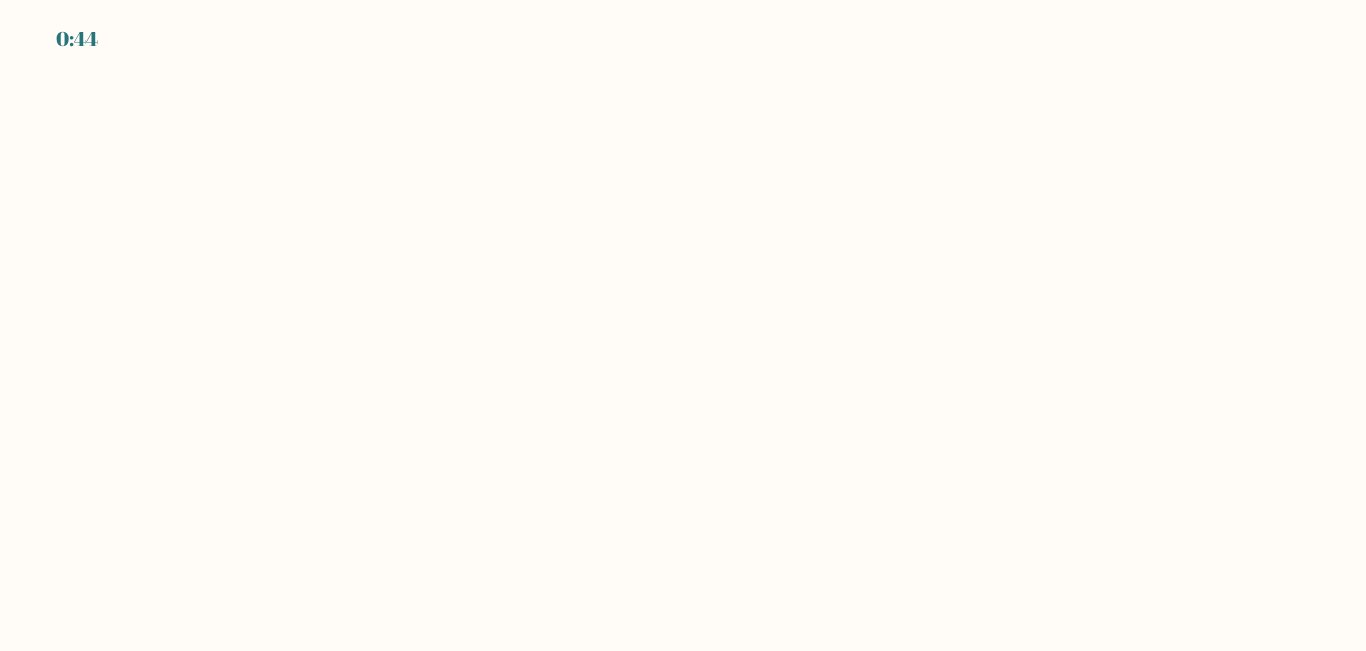 scroll, scrollTop: 0, scrollLeft: 0, axis: both 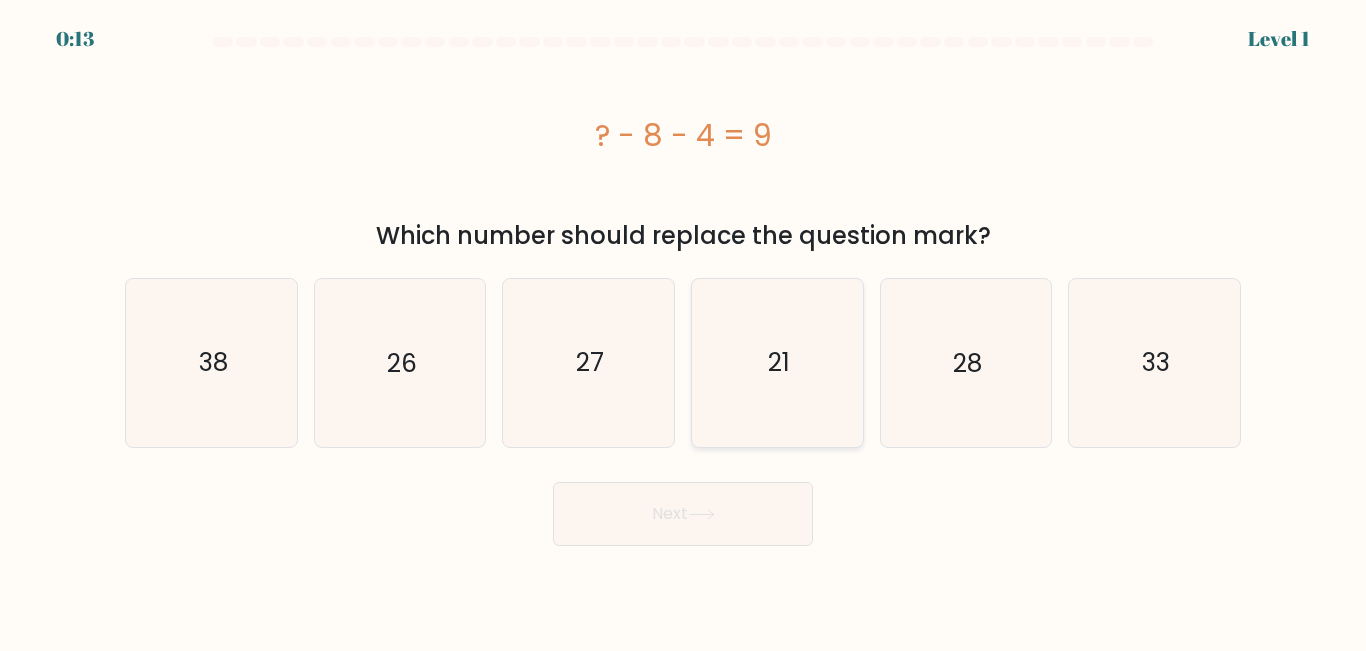 drag, startPoint x: 833, startPoint y: 396, endPoint x: 770, endPoint y: 399, distance: 63.07139 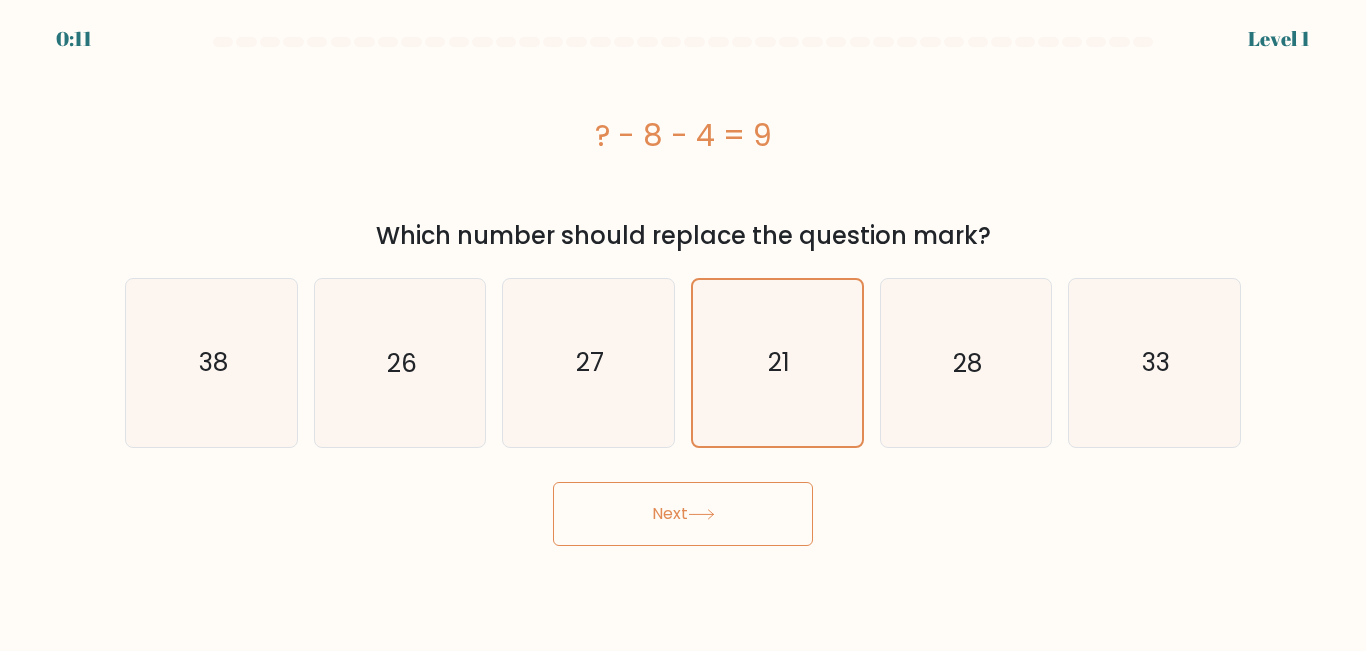 click on "Next" at bounding box center [683, 514] 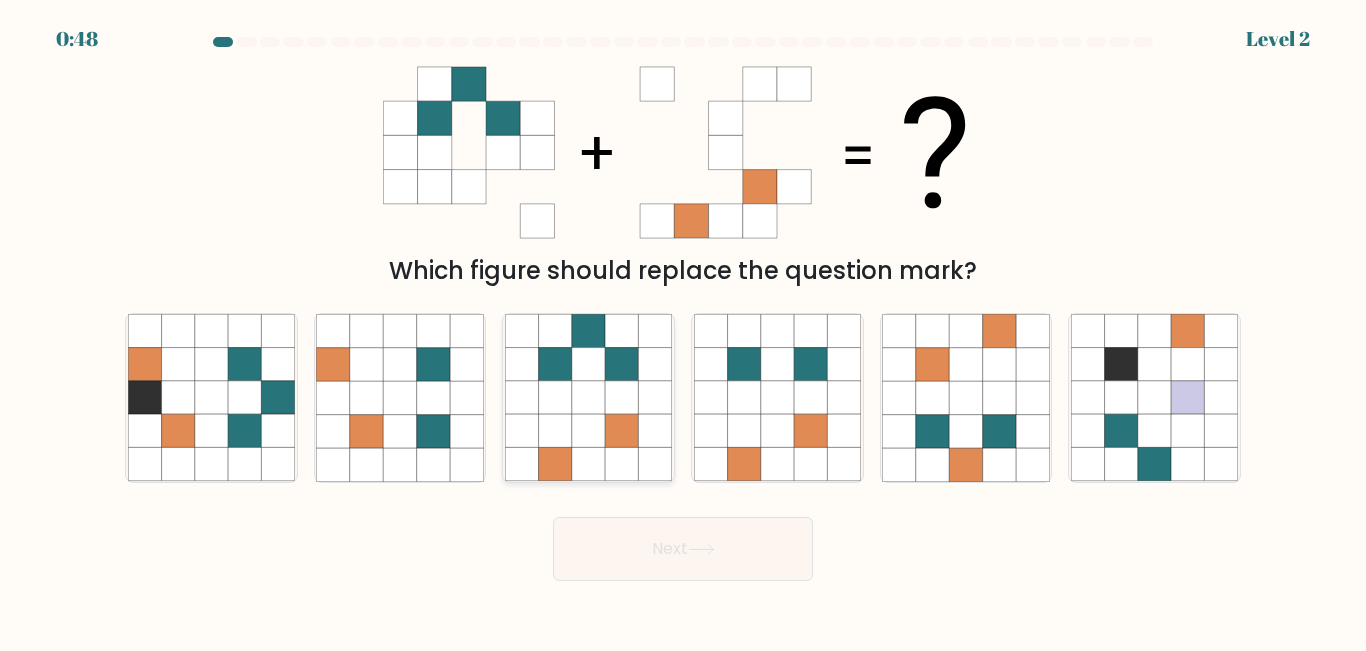 click 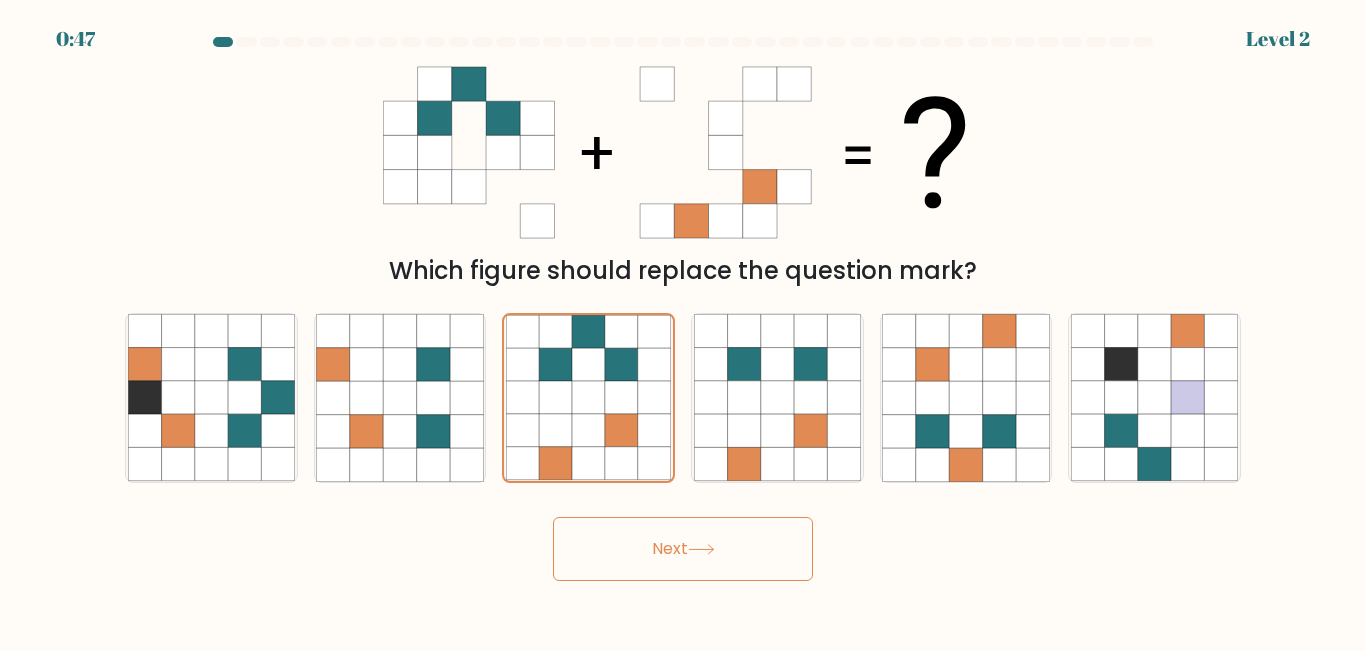 click on "Next" at bounding box center [683, 549] 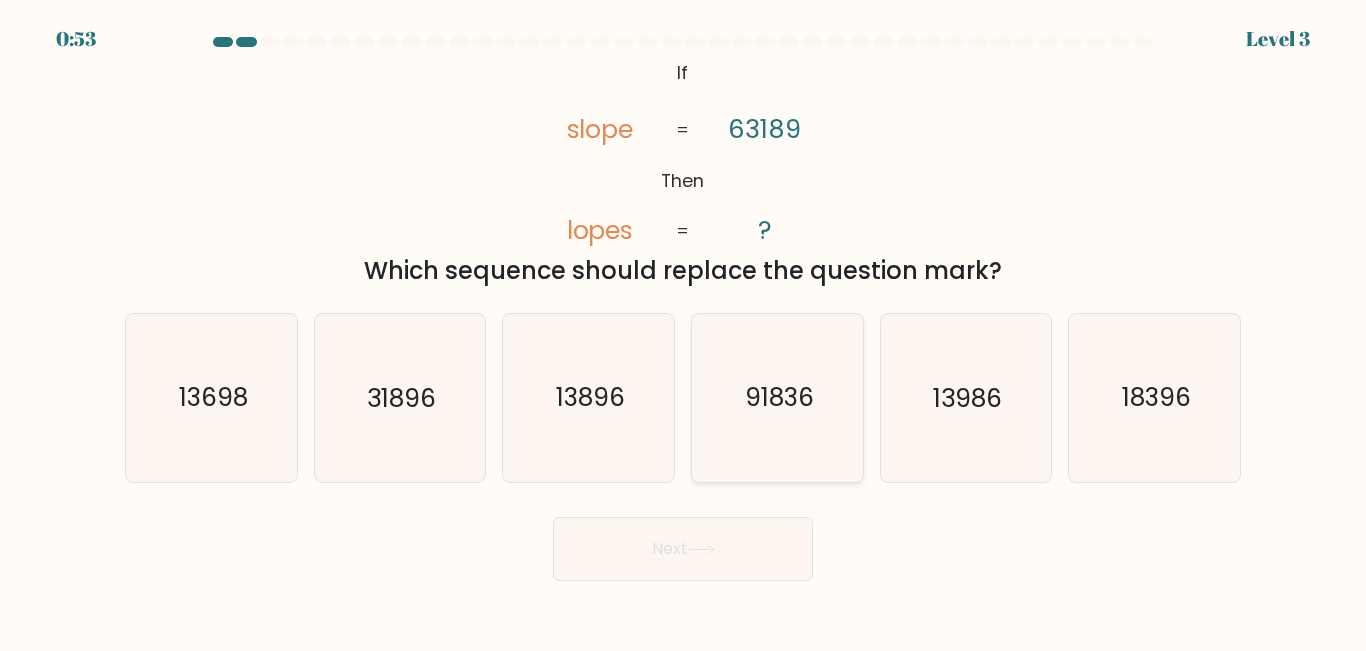 click on "91836" 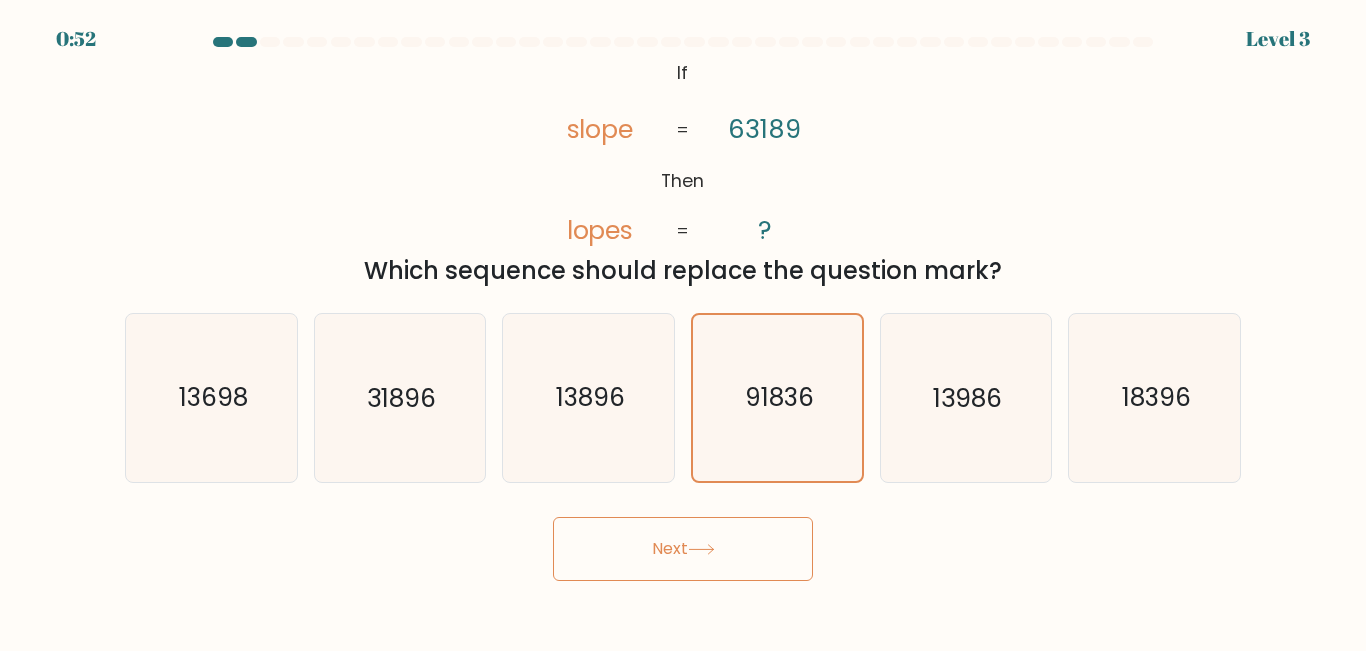 click on "Next" at bounding box center [683, 549] 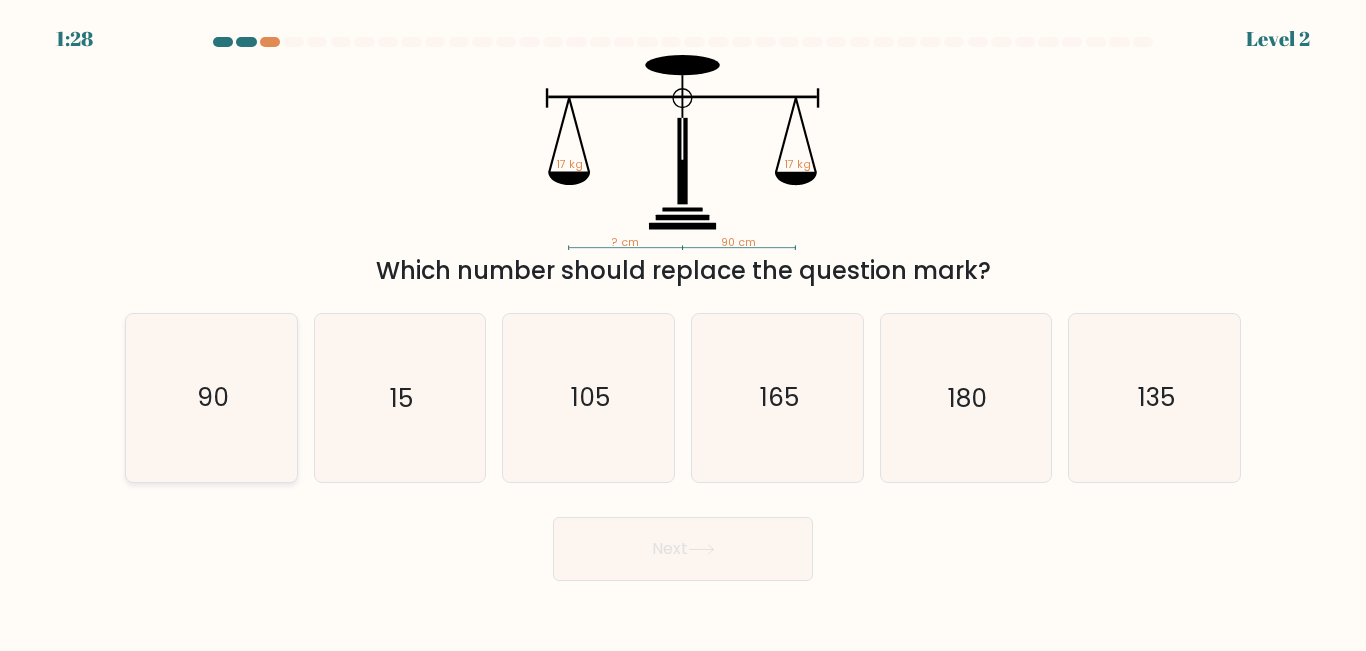 click on "90" 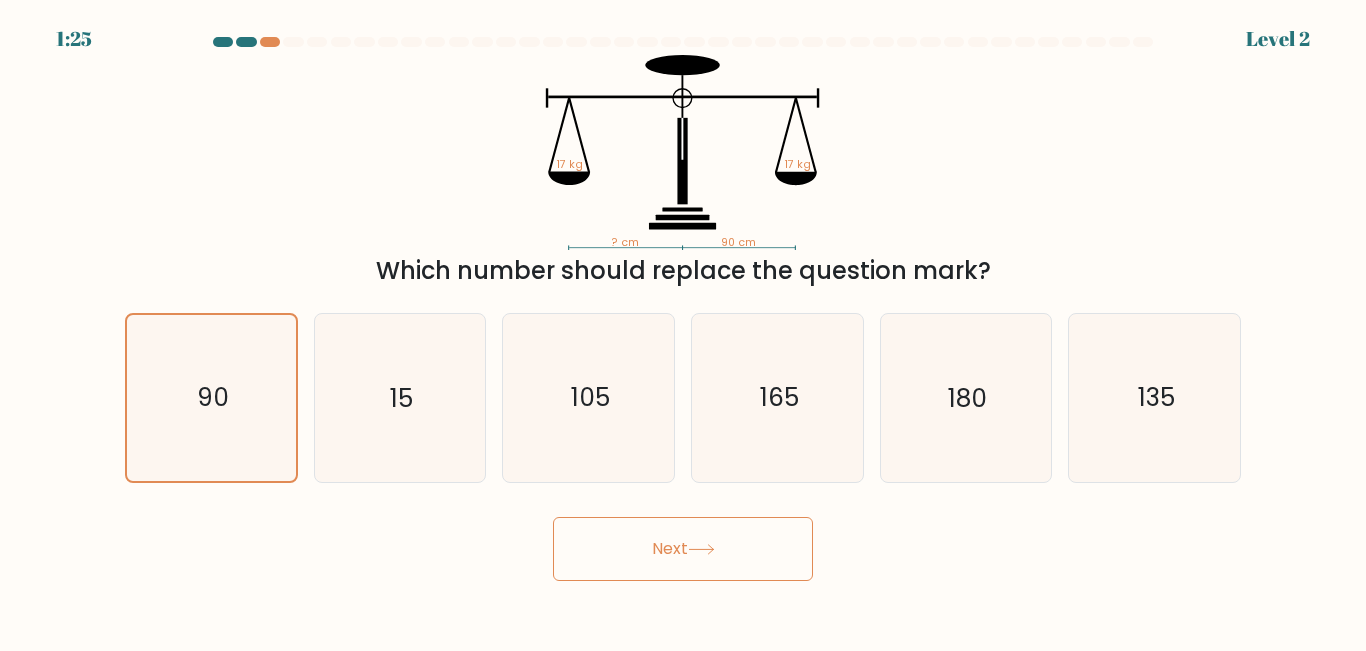 click on "Next" at bounding box center (683, 549) 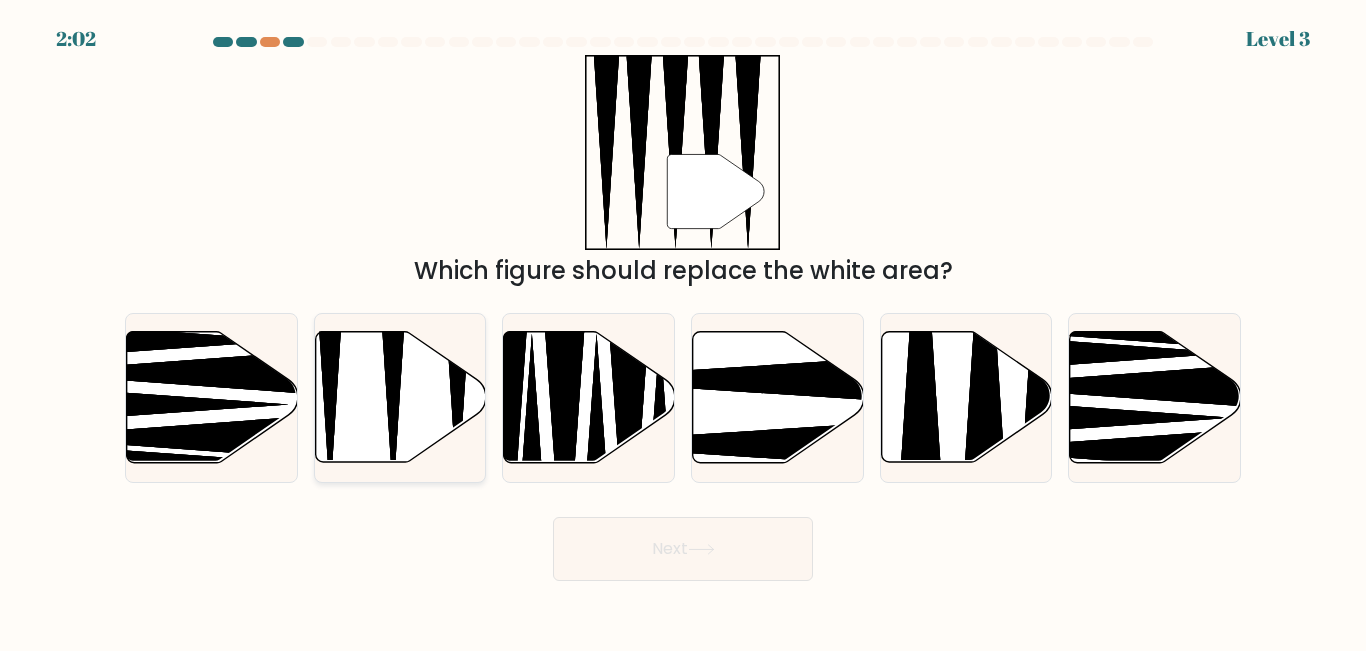 click 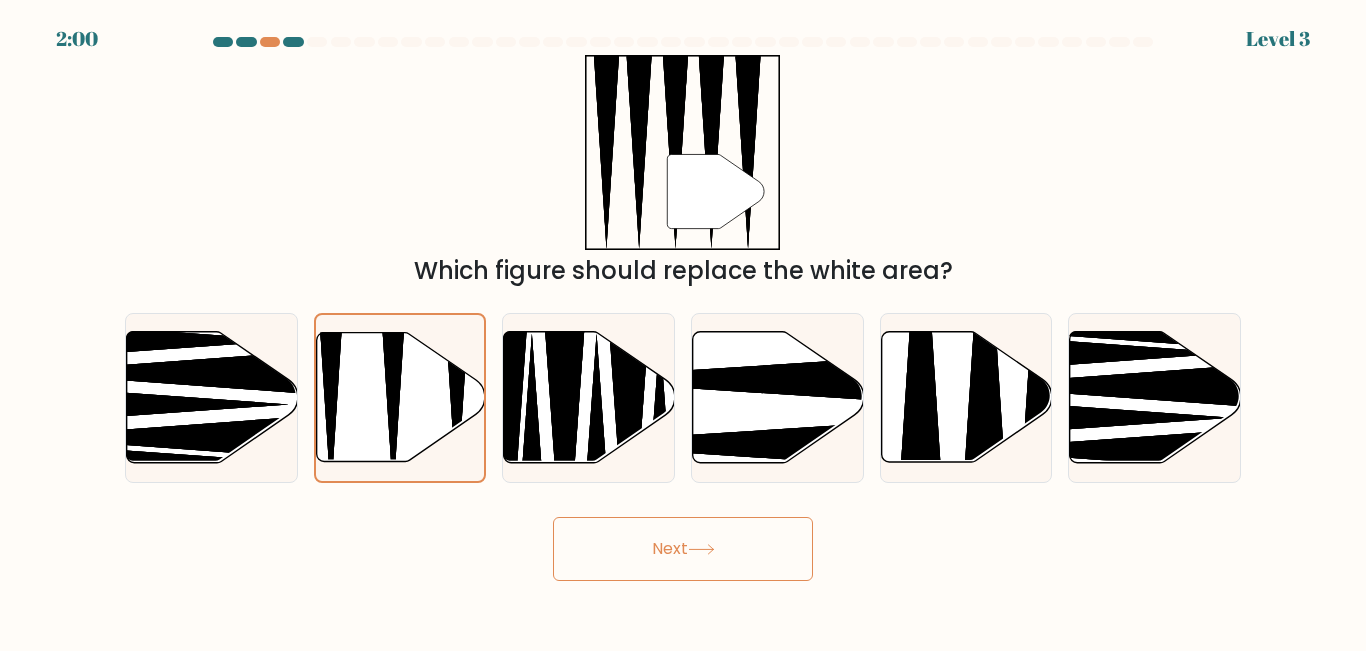 click 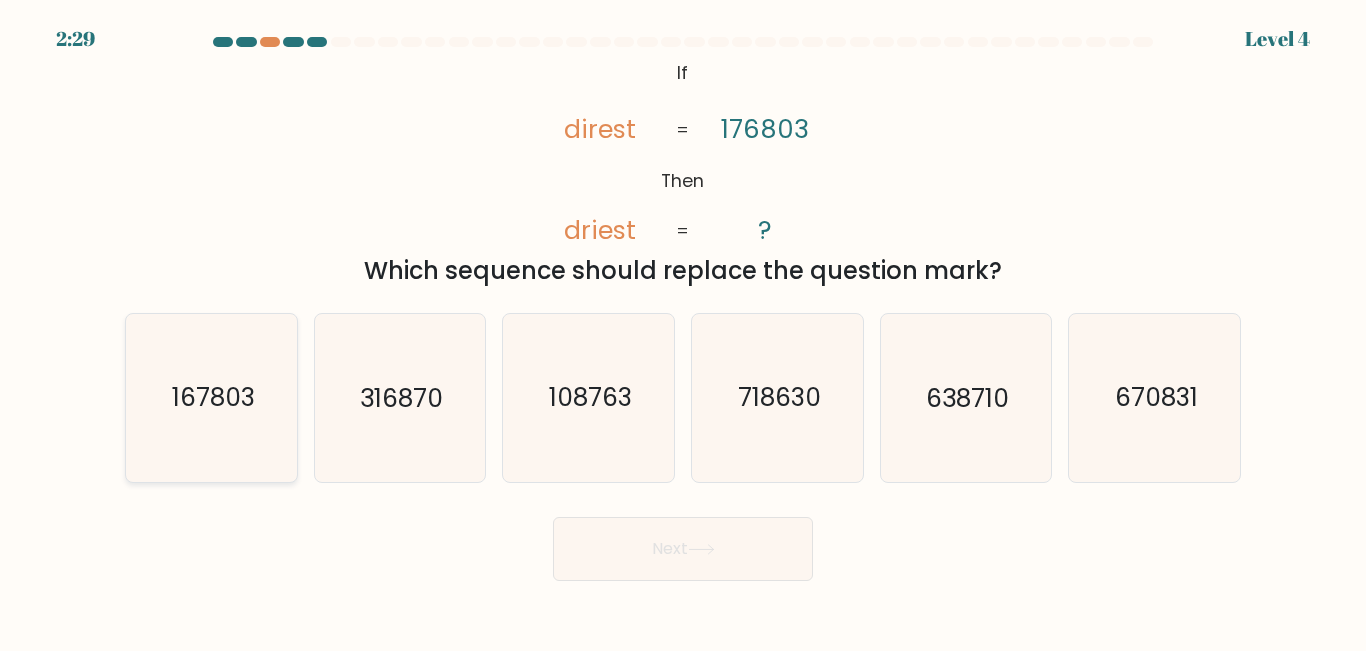 click on "167803" 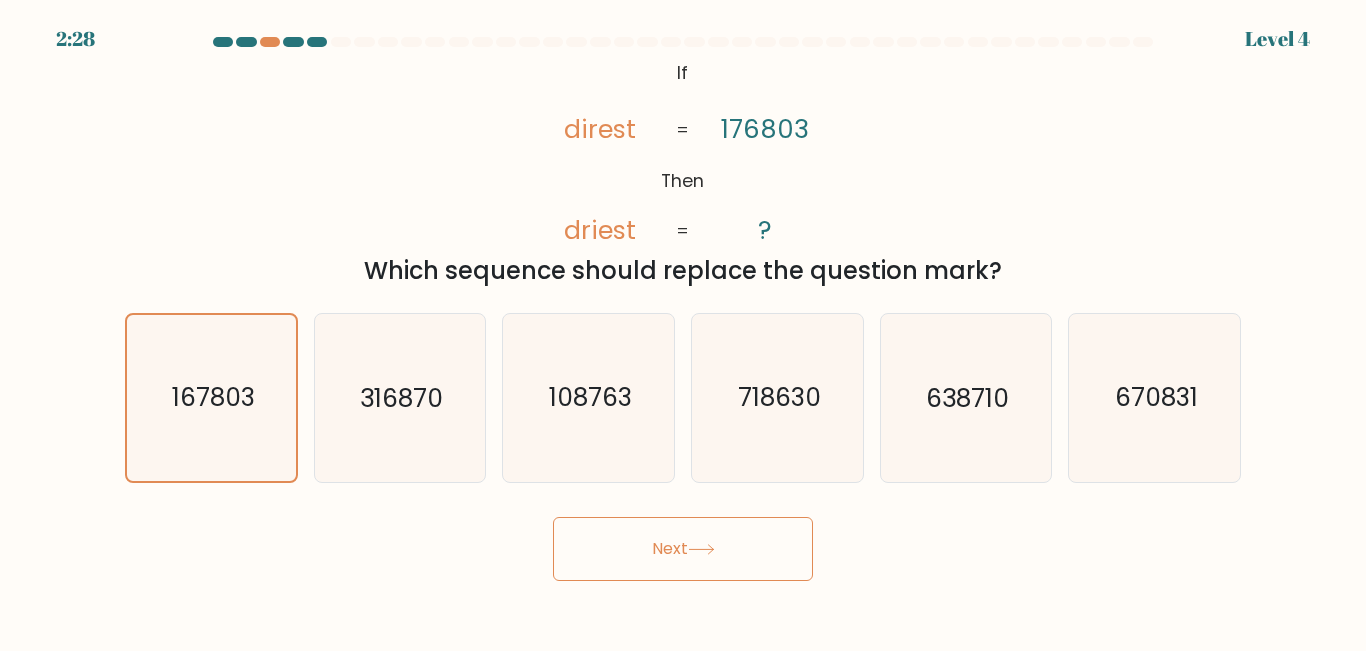 click 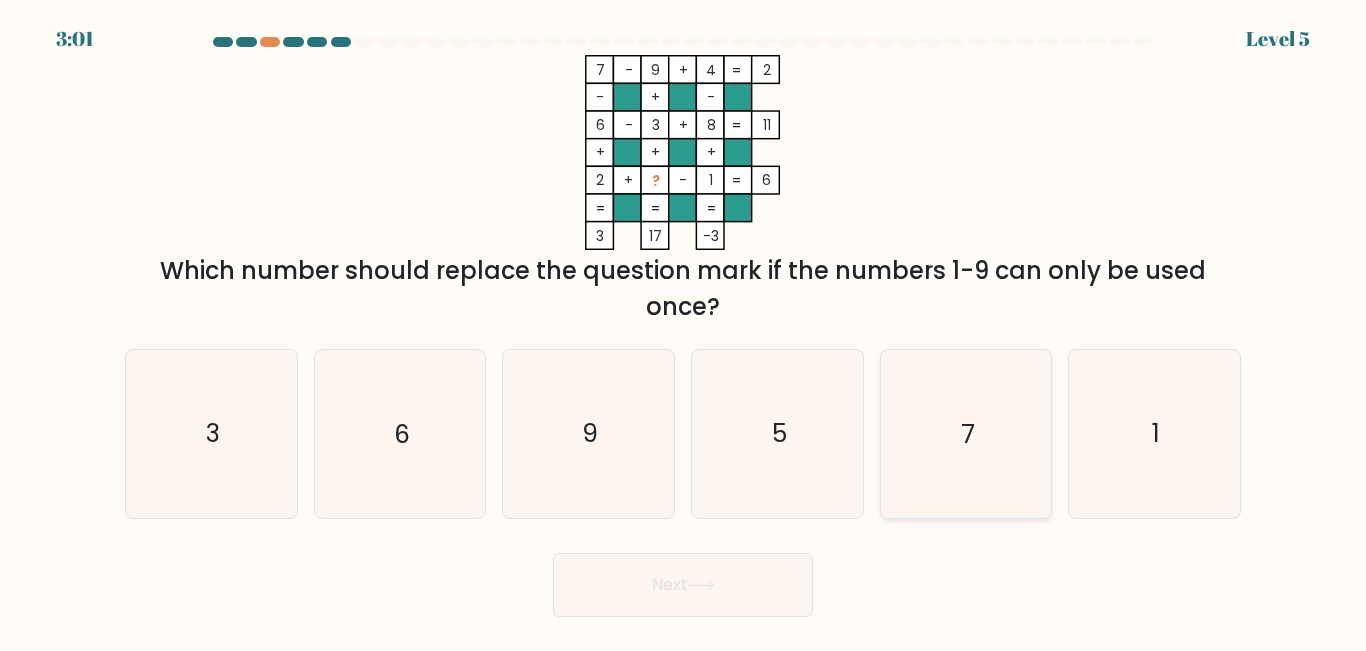 click on "7" 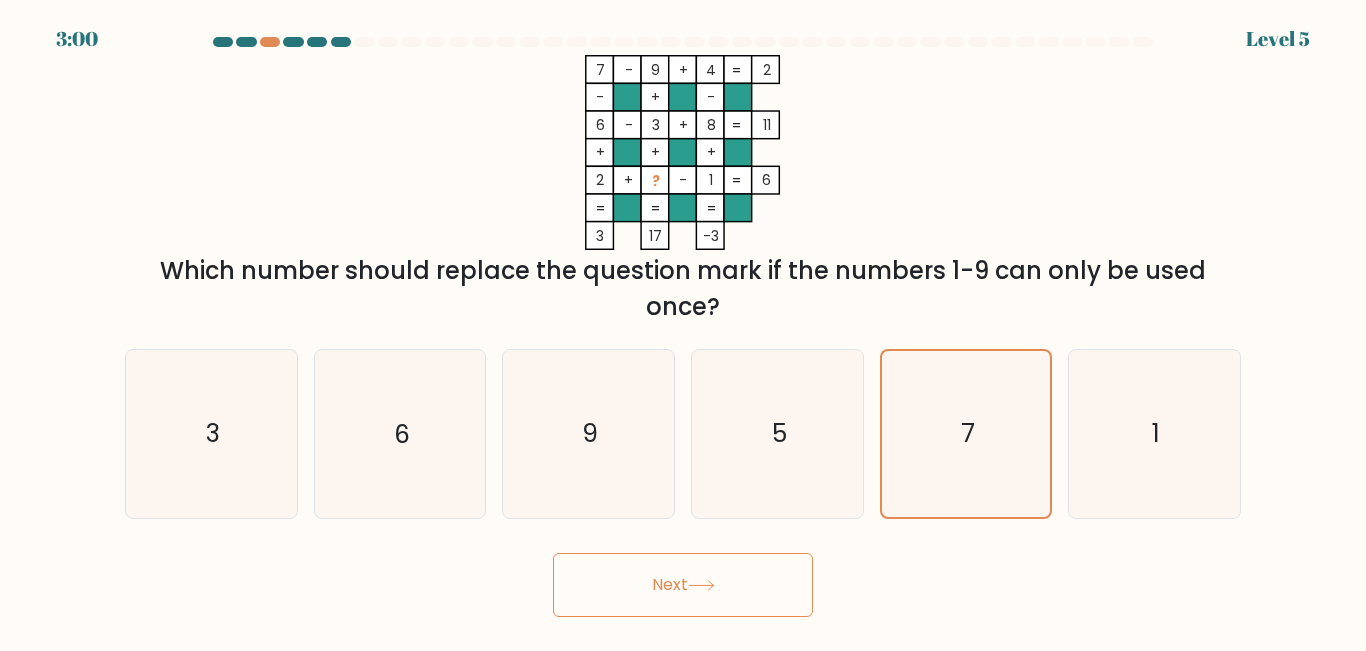 click on "Next" at bounding box center (683, 585) 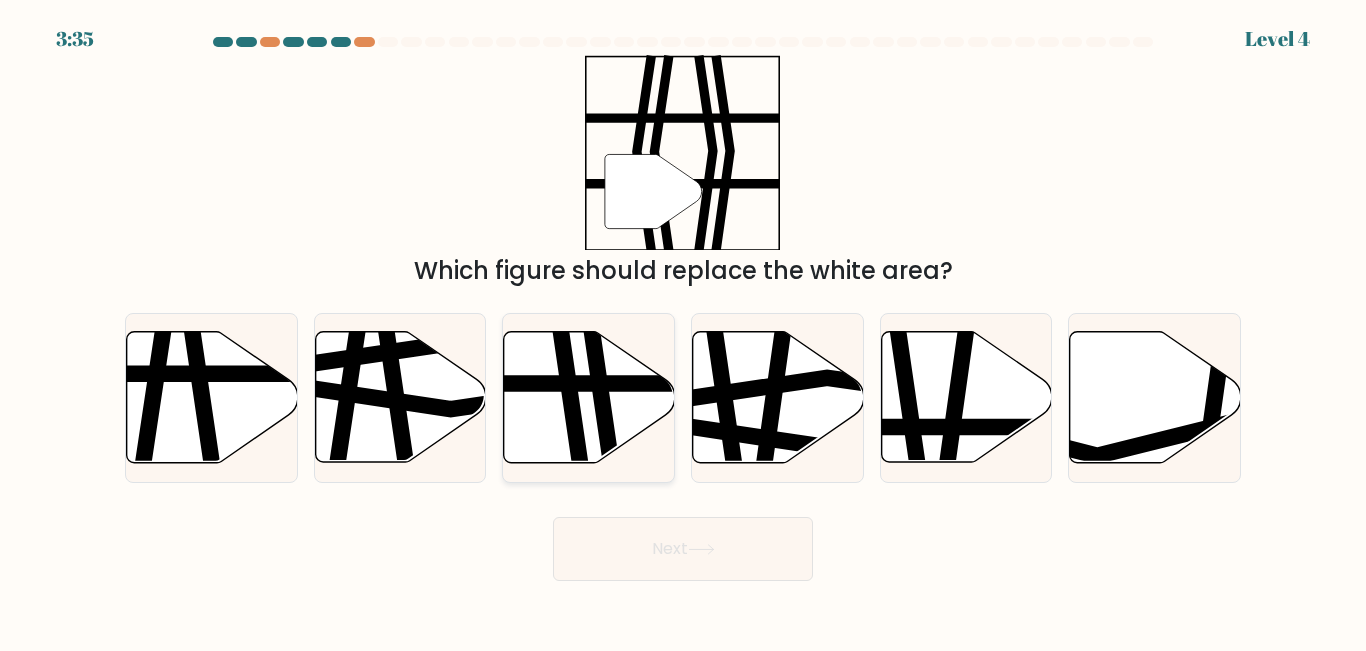 click 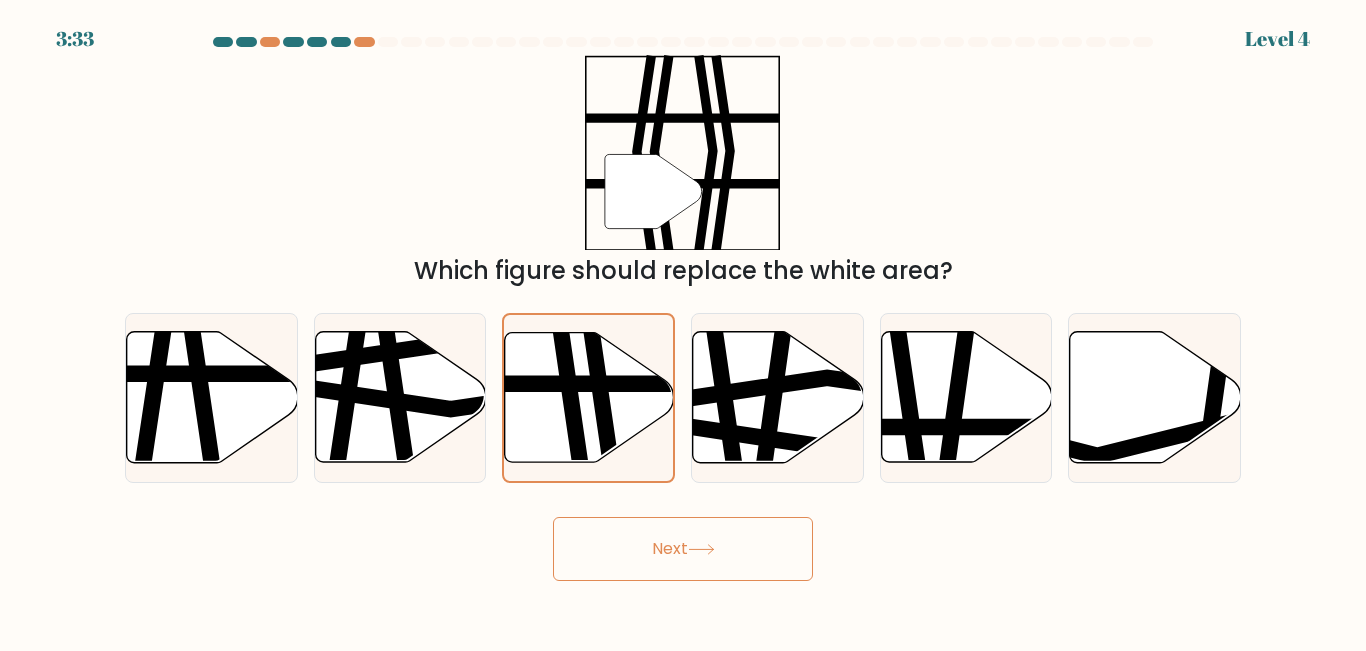 click on "Next" at bounding box center [683, 549] 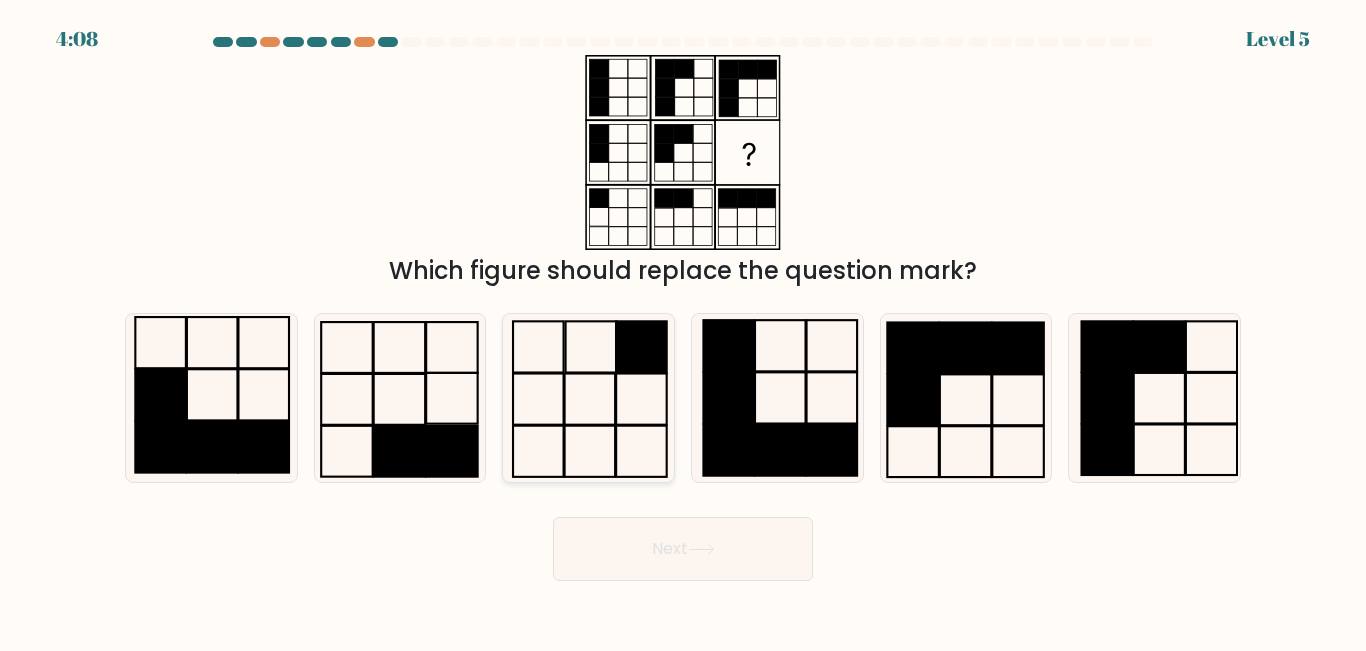 click 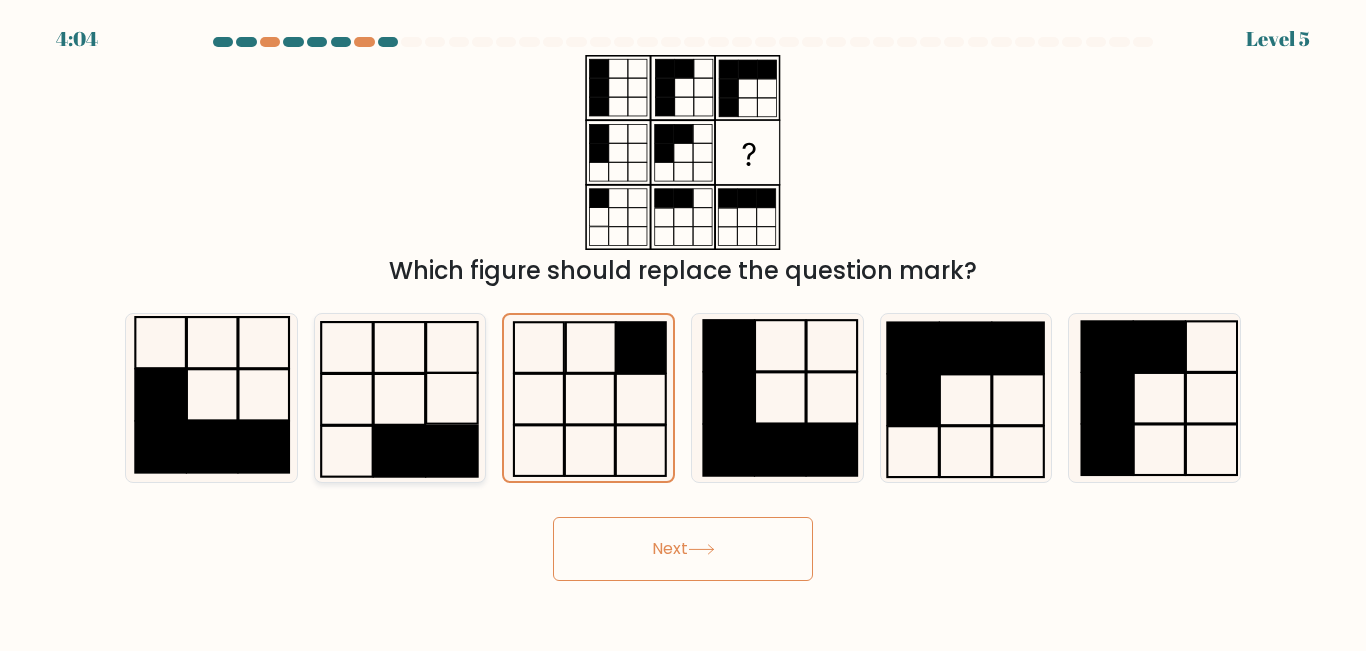 click 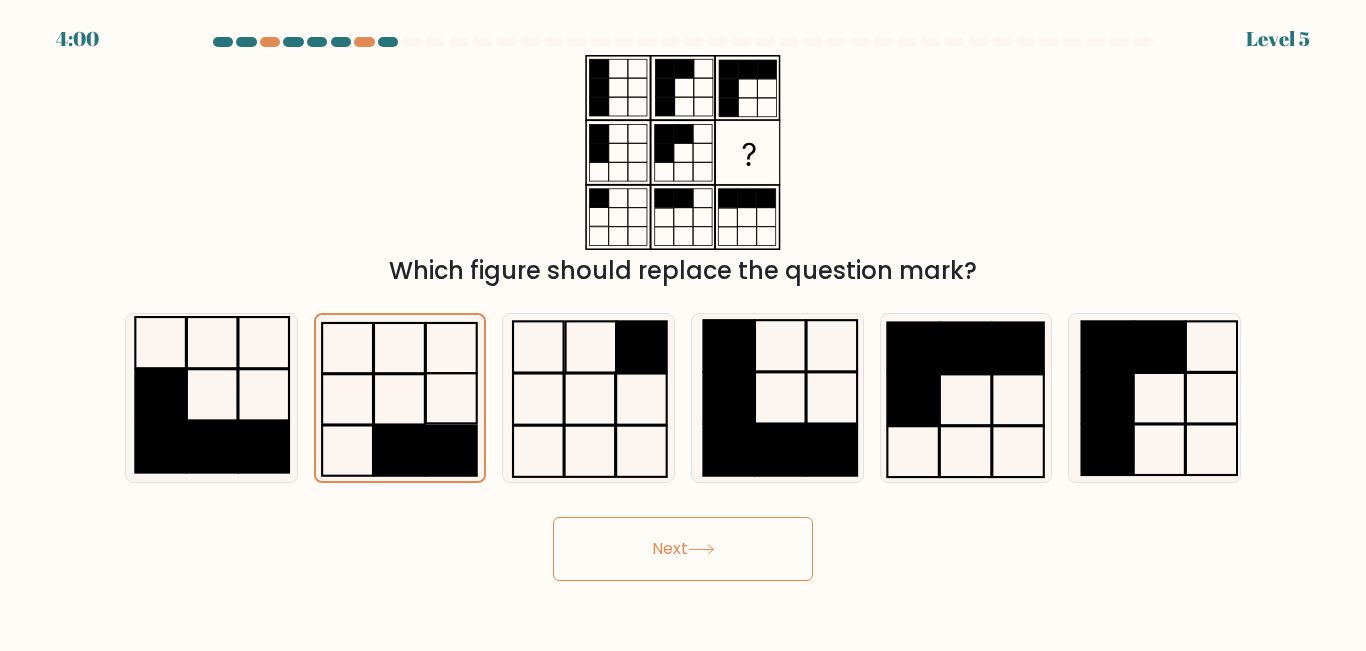 click on "Next" at bounding box center (683, 549) 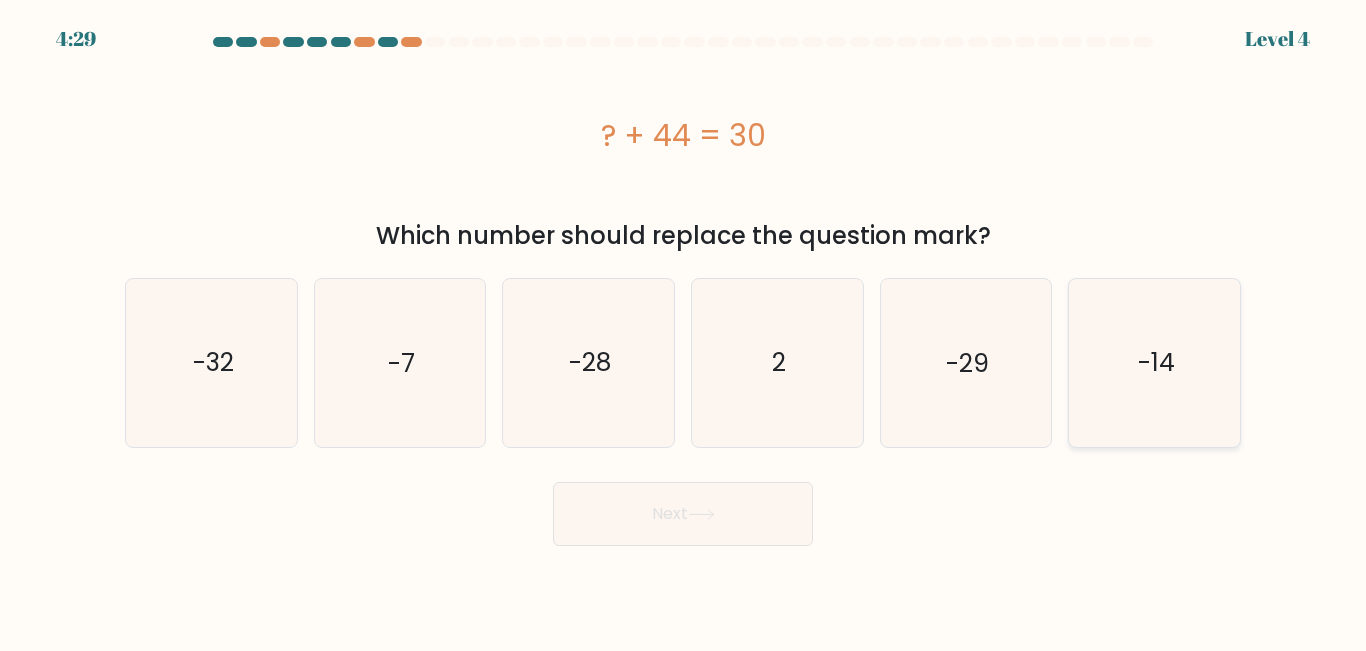 click on "-14" 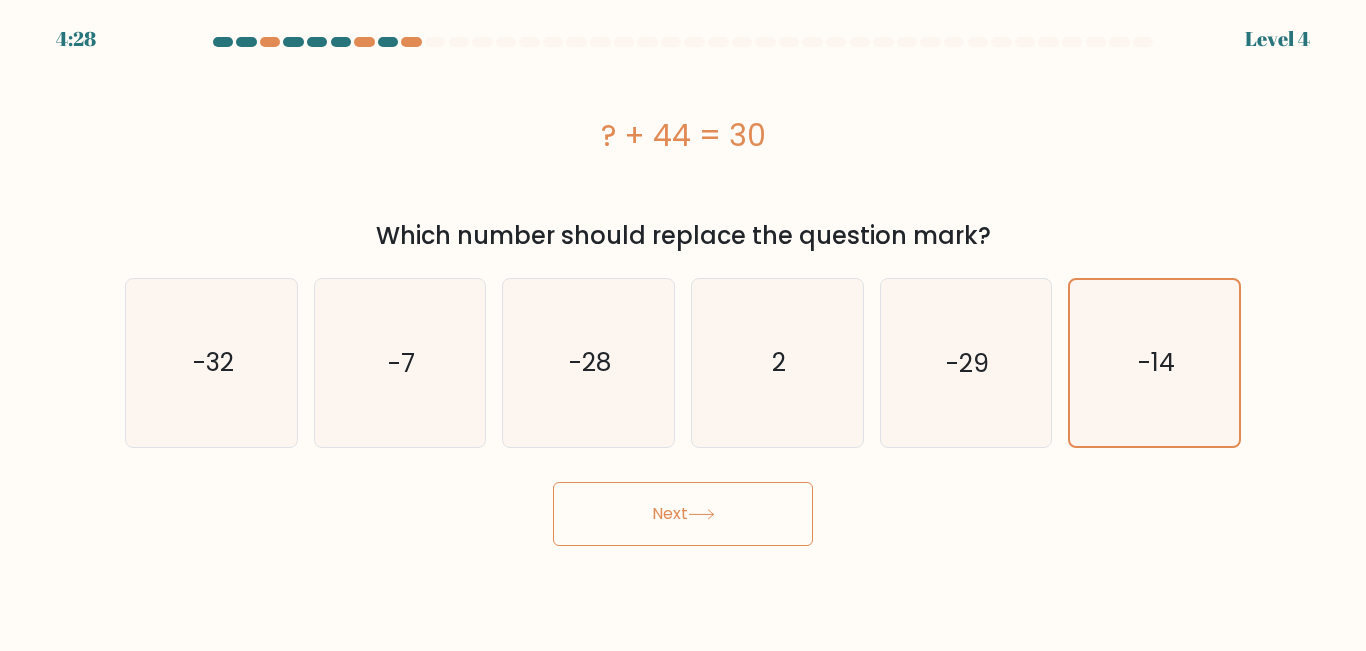 click on "Next" at bounding box center (683, 514) 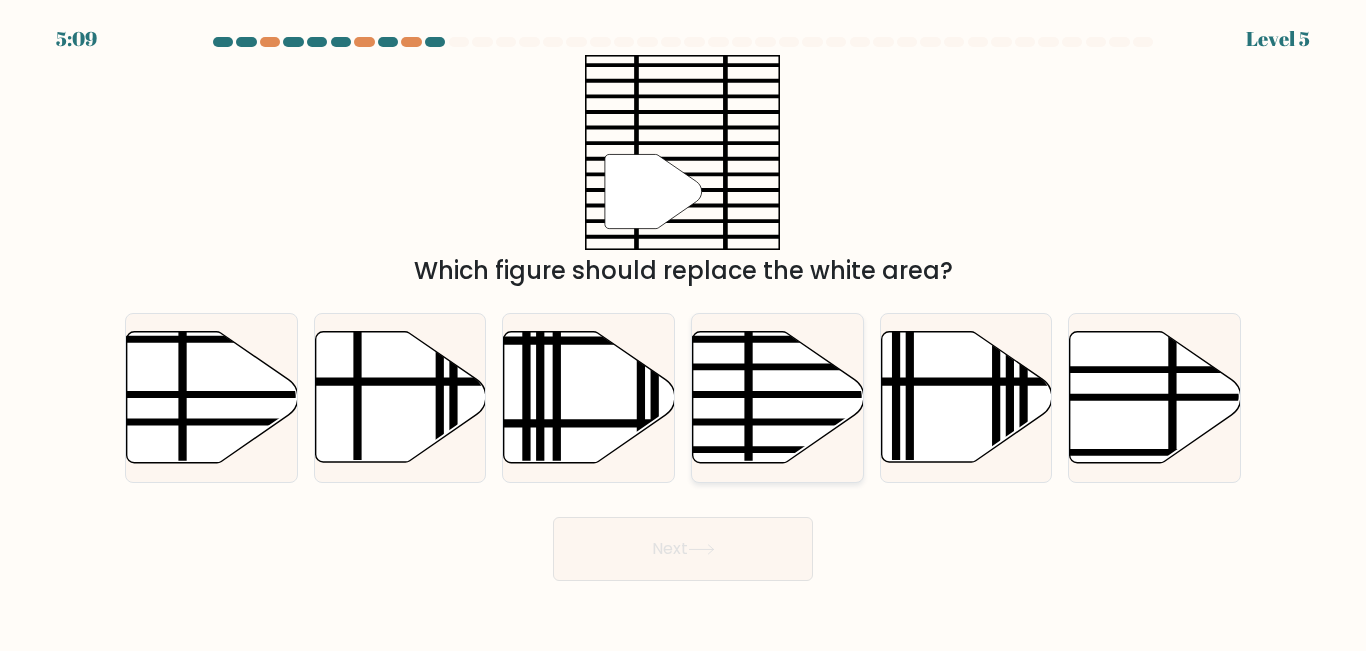 click 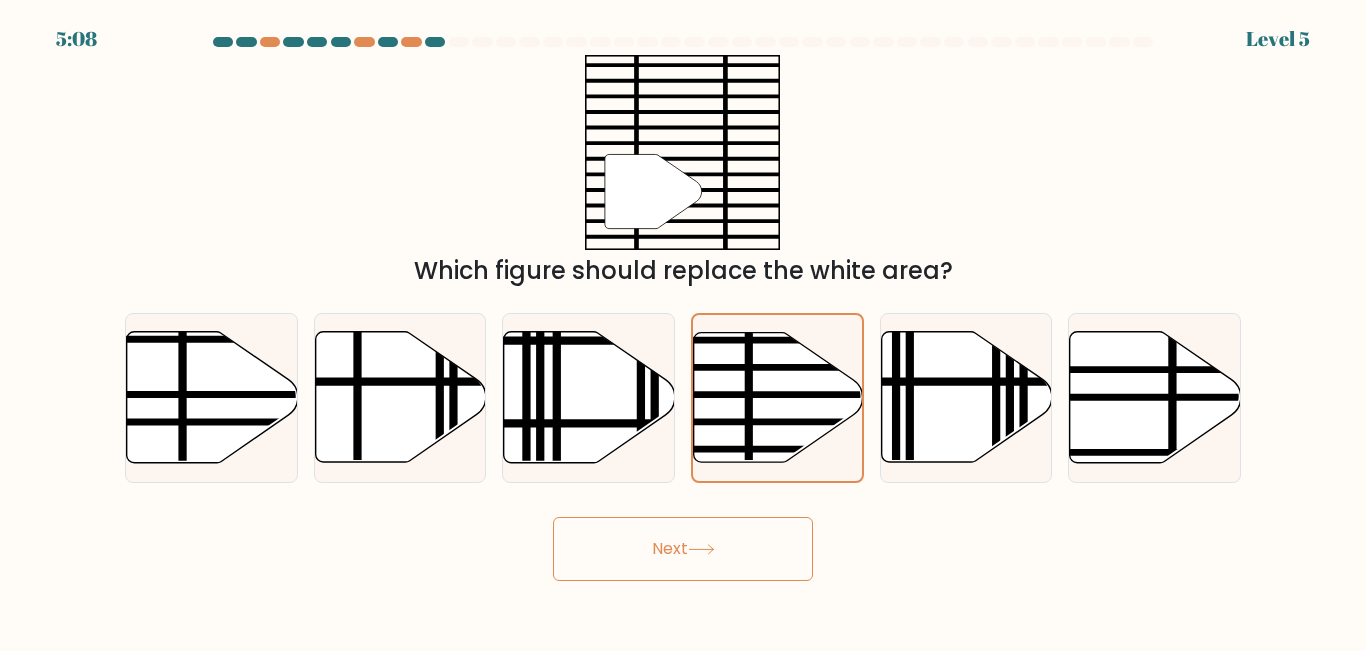 click on "Next" at bounding box center [683, 549] 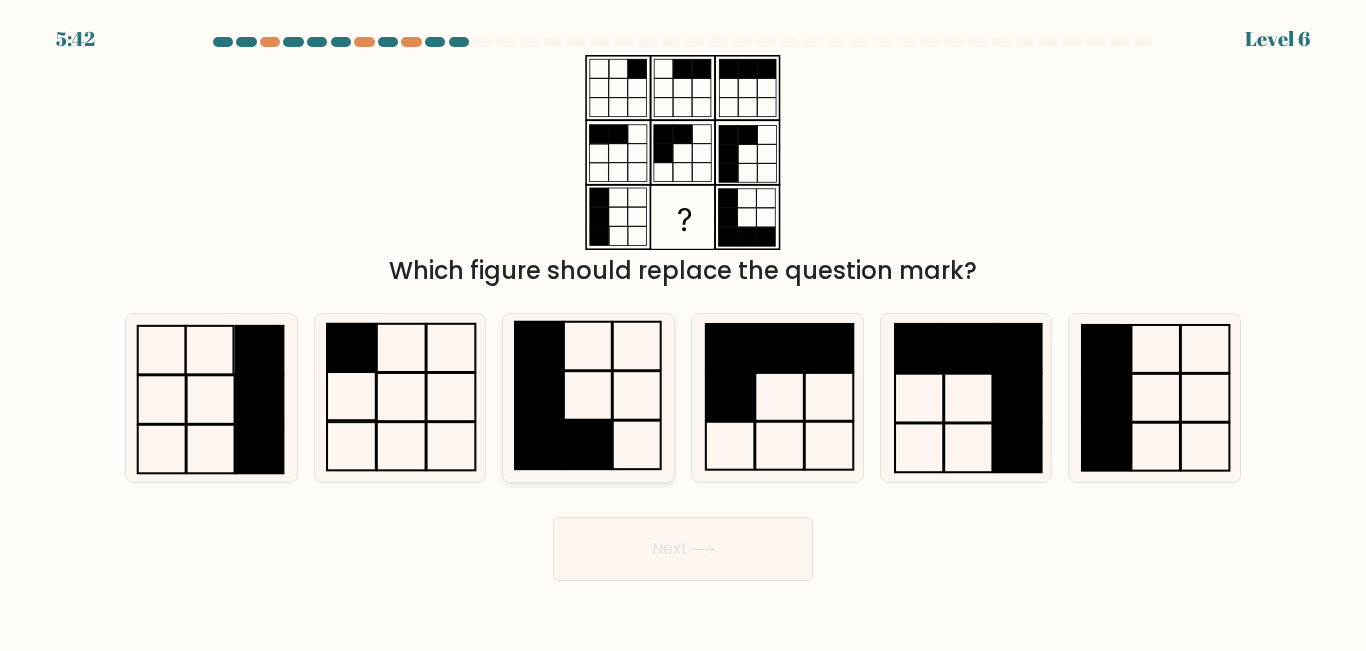 click 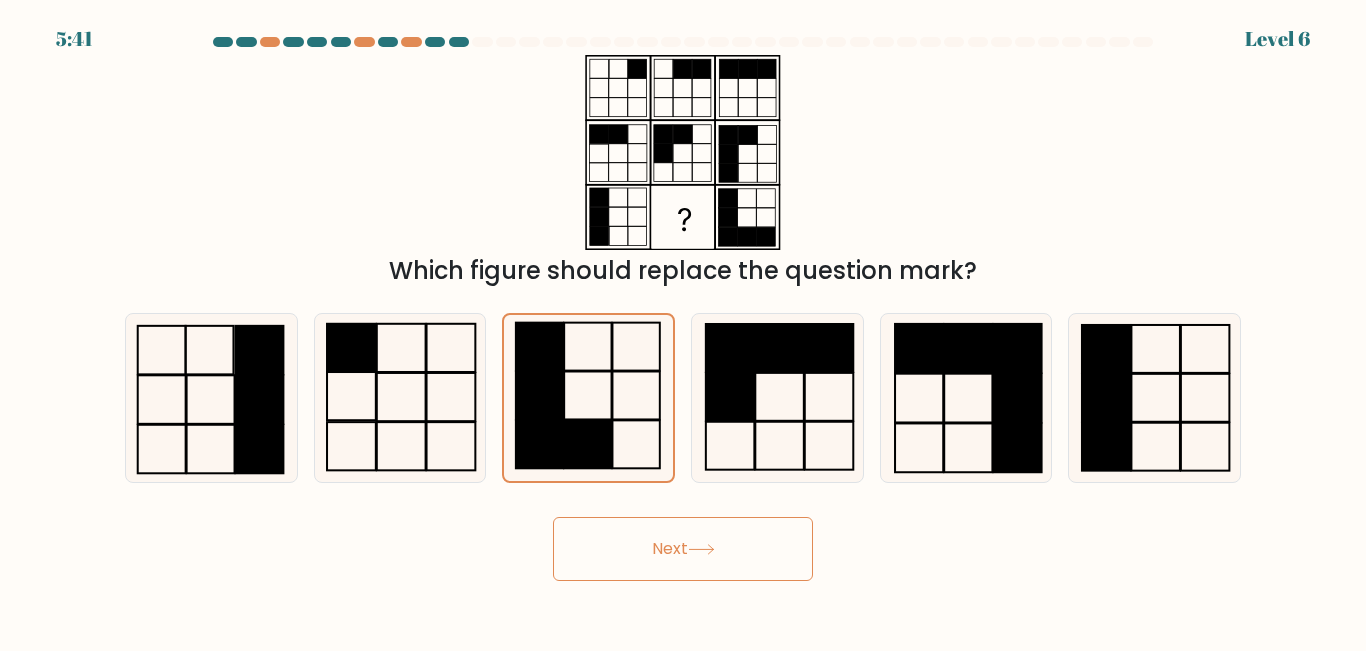 click on "Next" at bounding box center (683, 549) 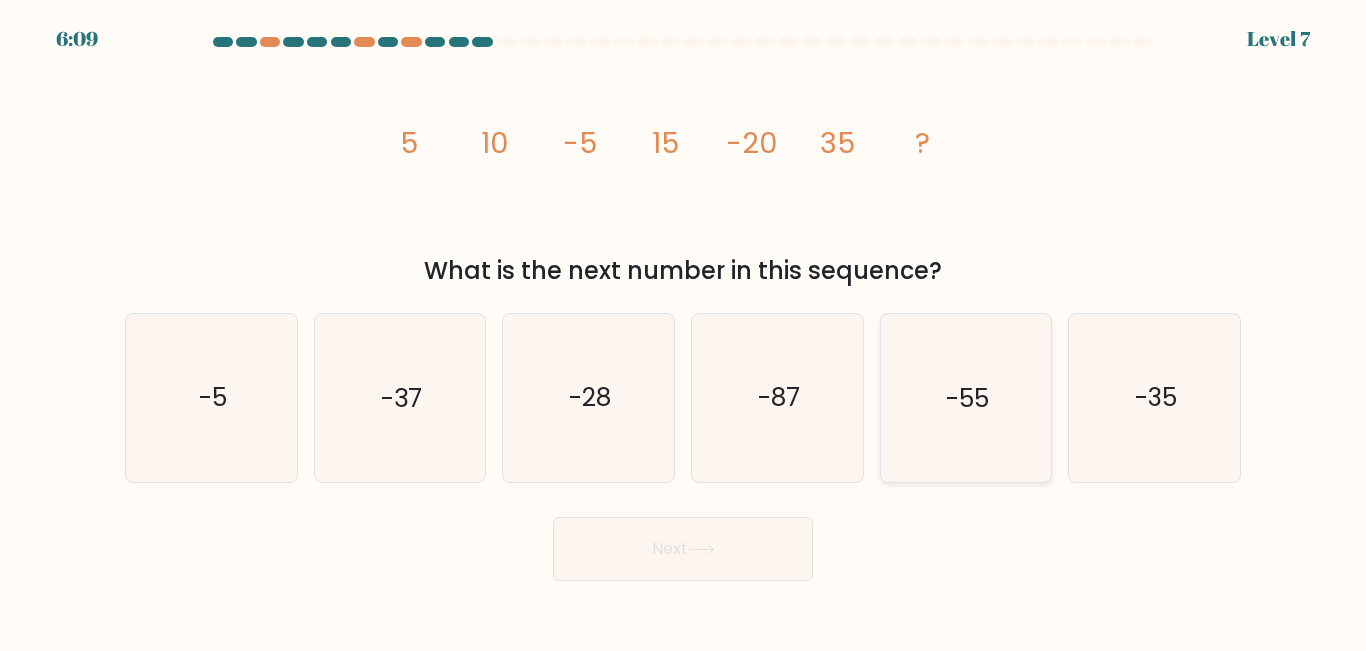 click on "-55" 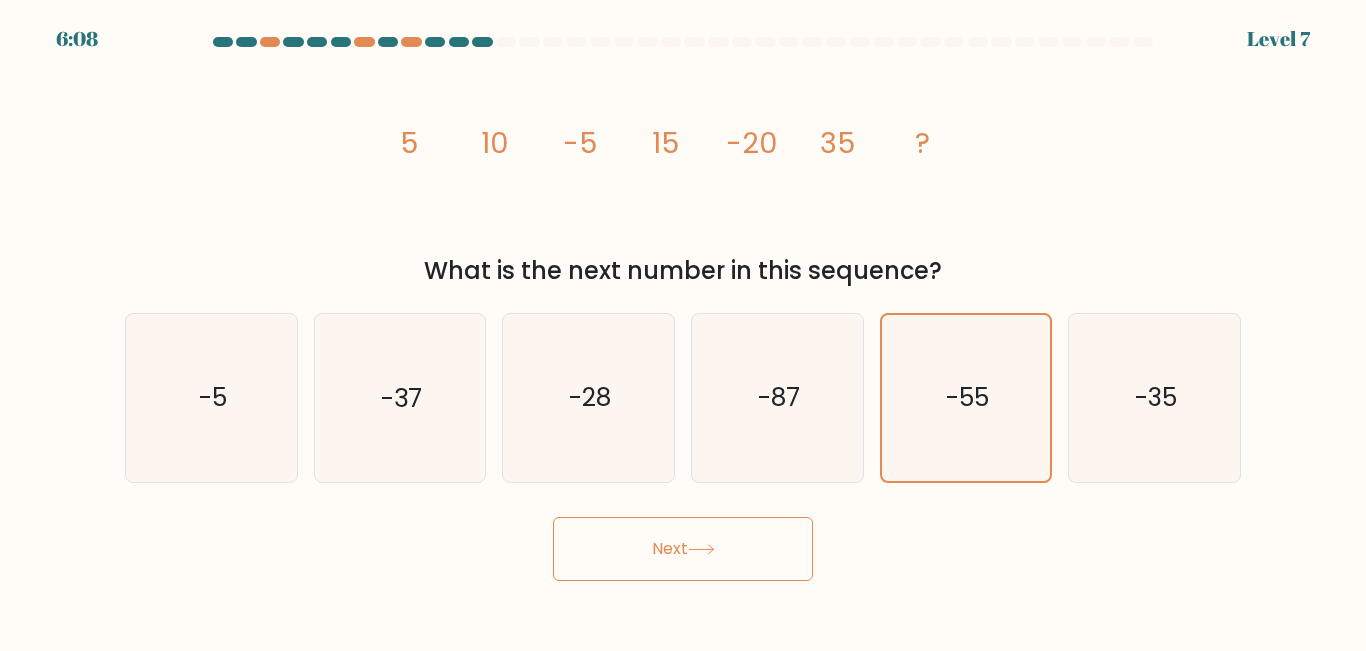 click on "Next" at bounding box center (683, 549) 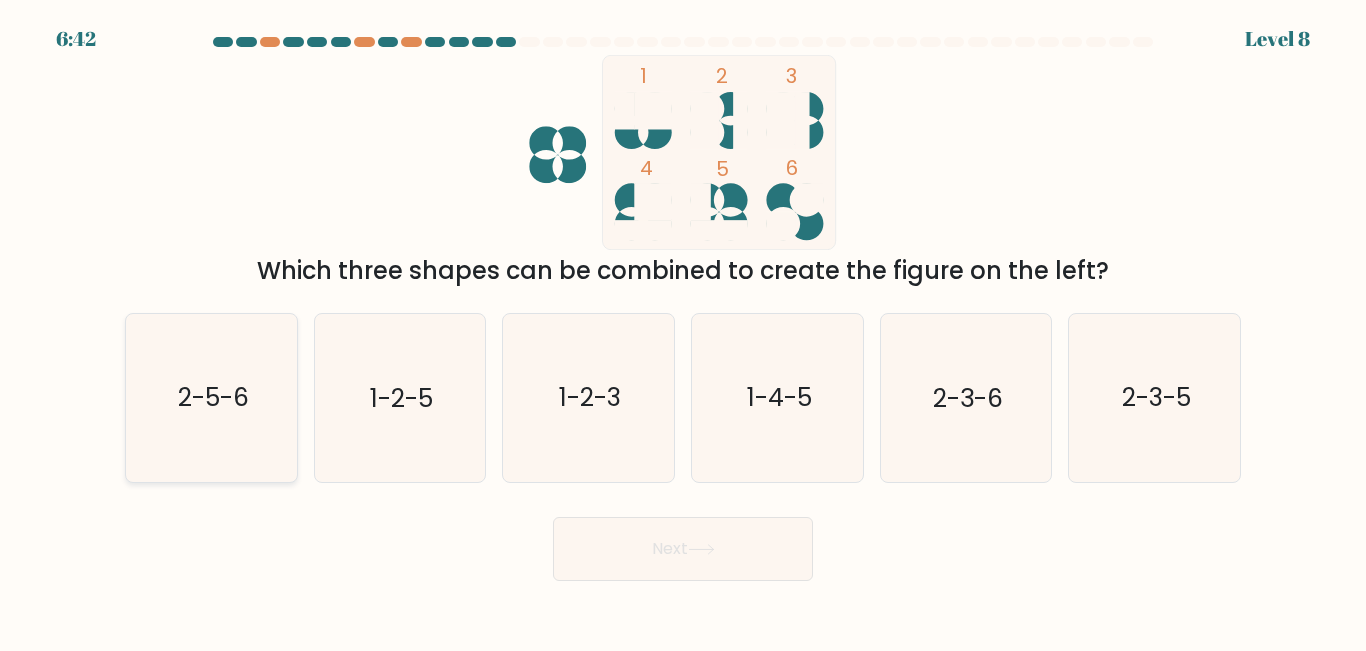 click on "2-5-6" 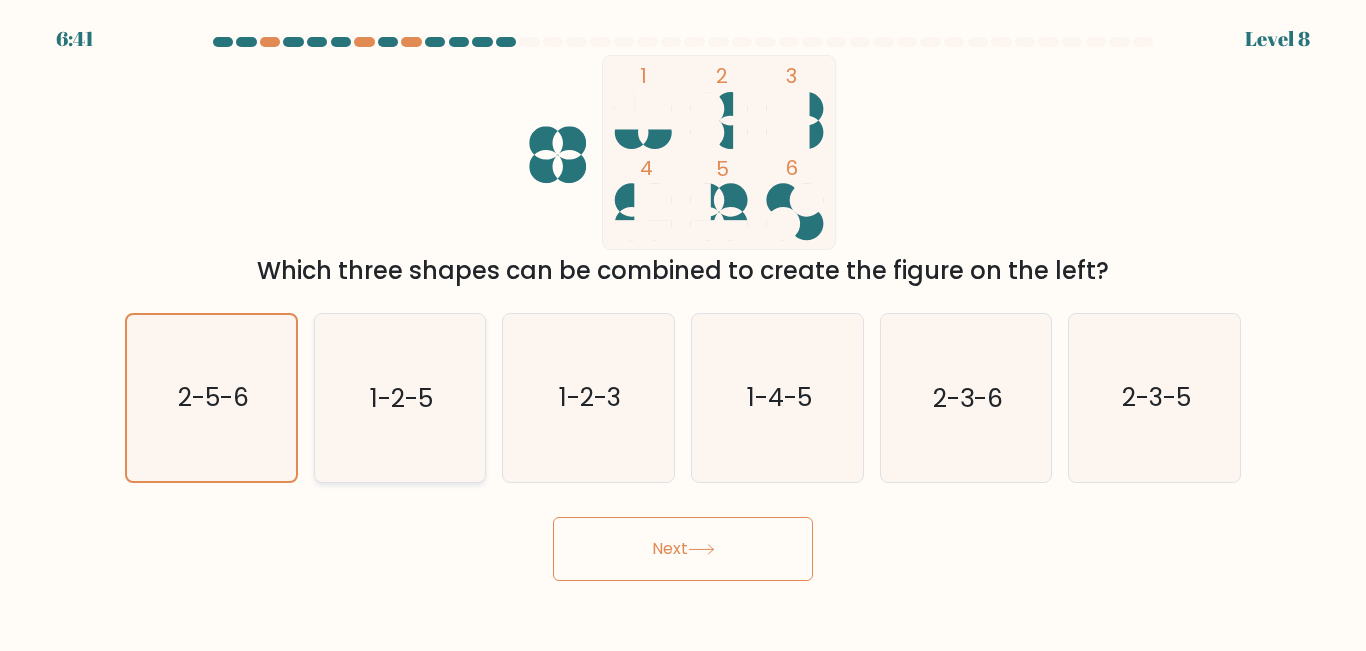 click on "1-2-5" 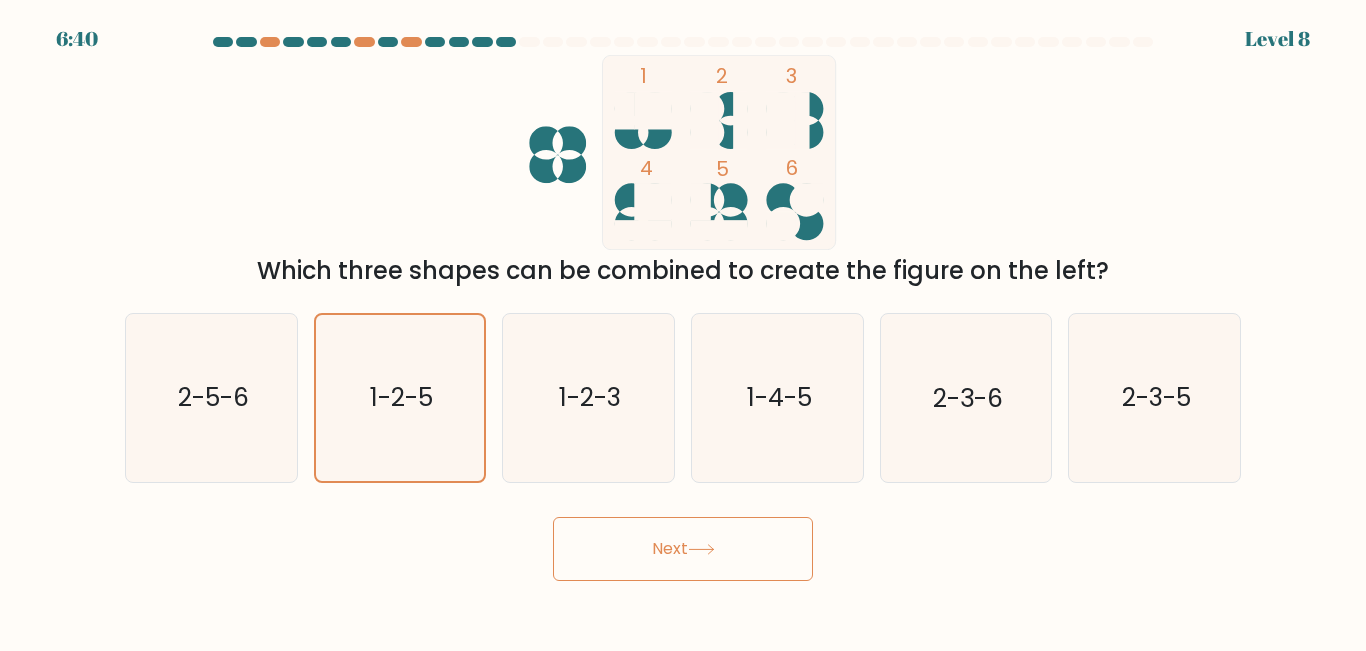 click on "Next" at bounding box center (683, 549) 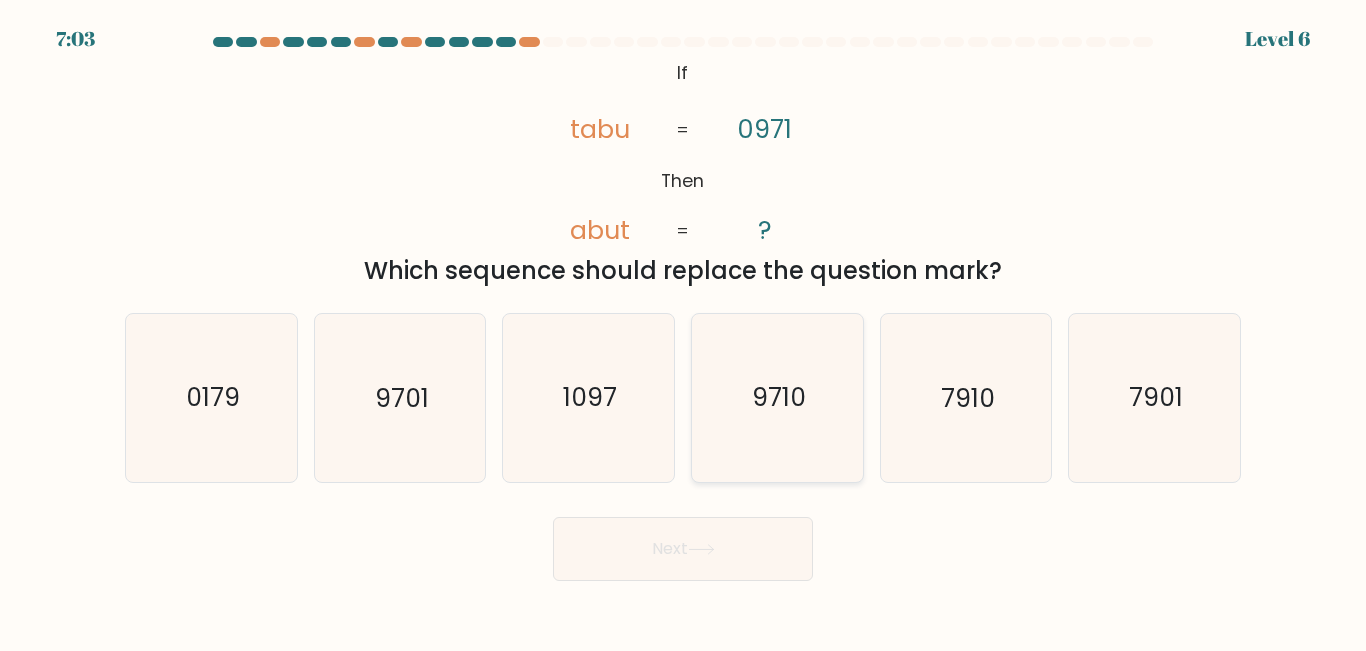 click on "9710" 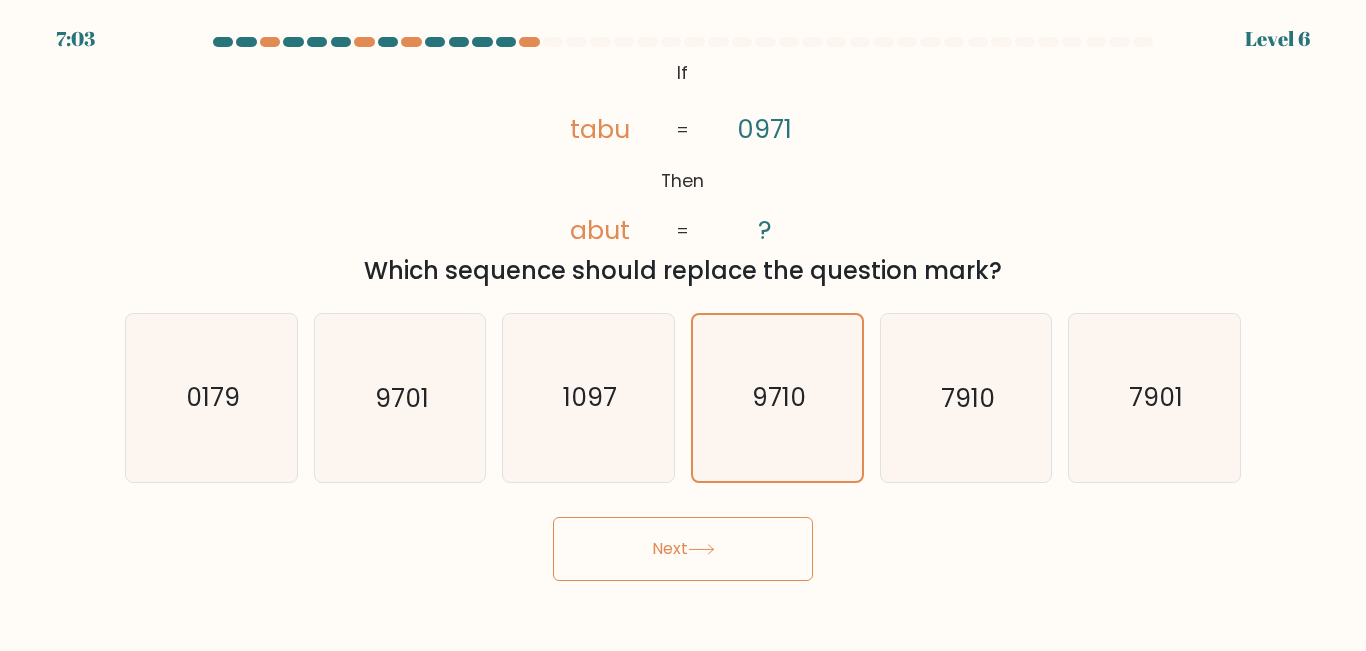 click on "Next" at bounding box center [683, 549] 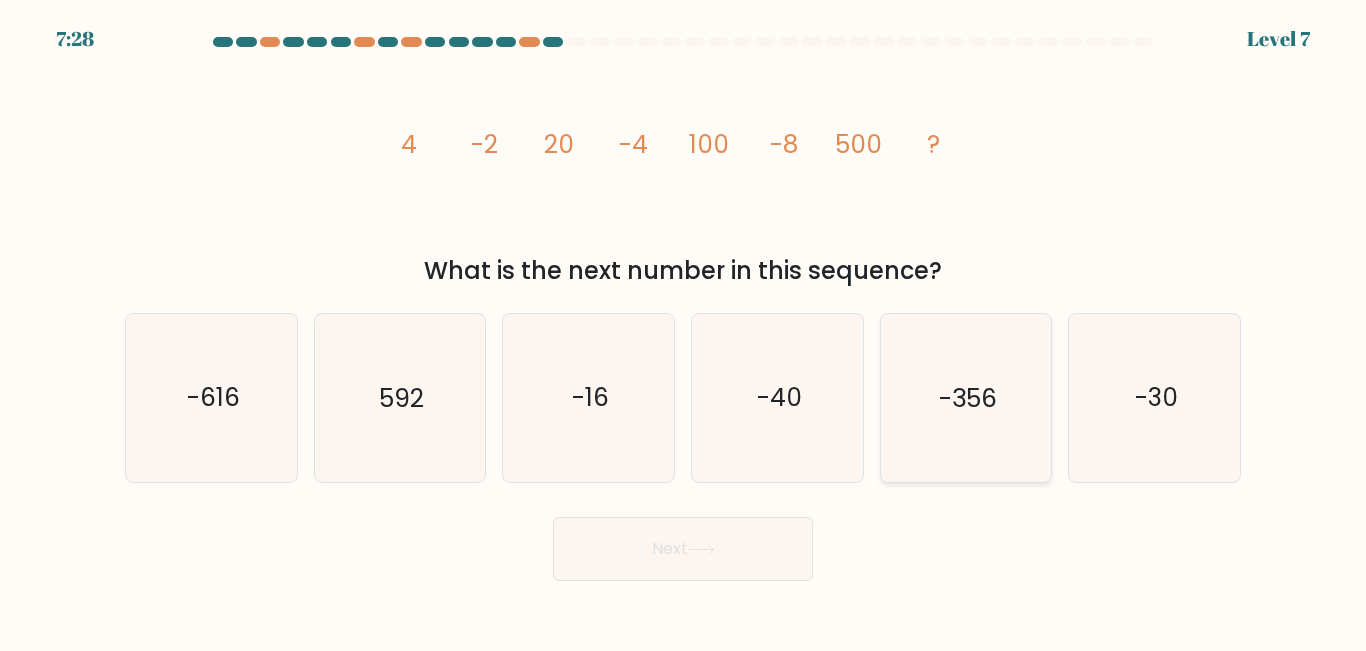 click on "-356" 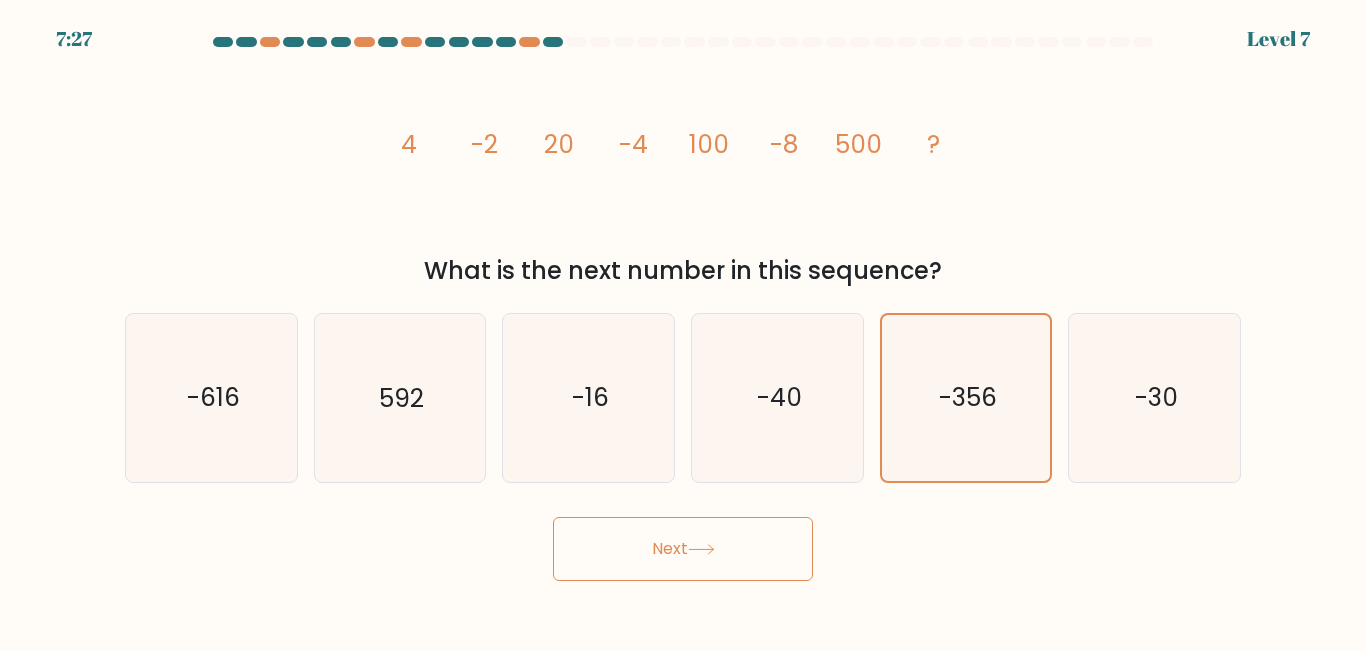 click 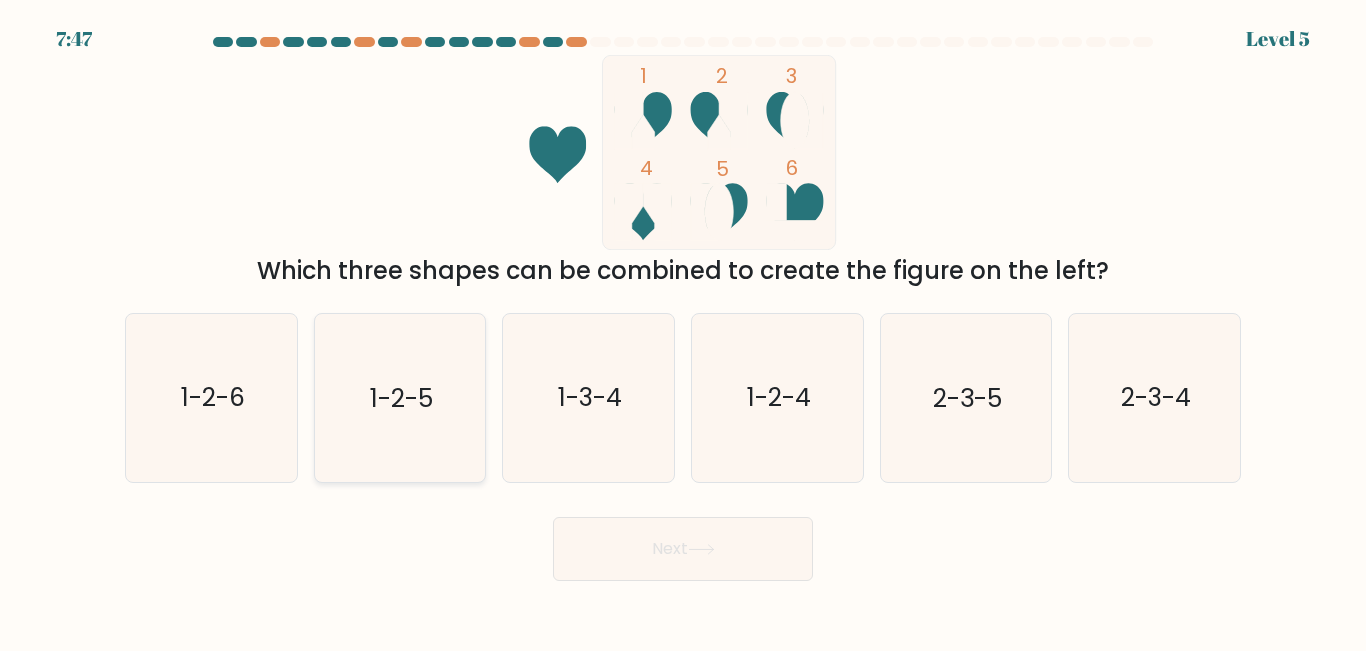 click on "1-2-5" 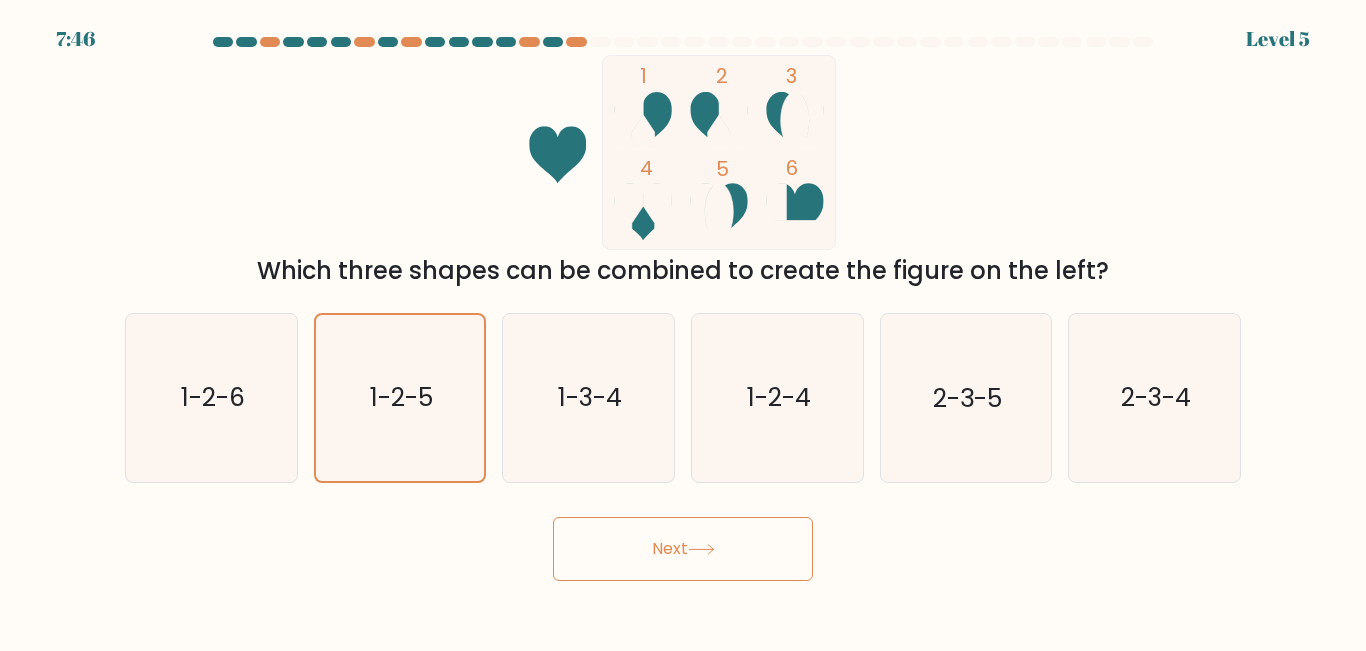 click on "Next" at bounding box center [683, 549] 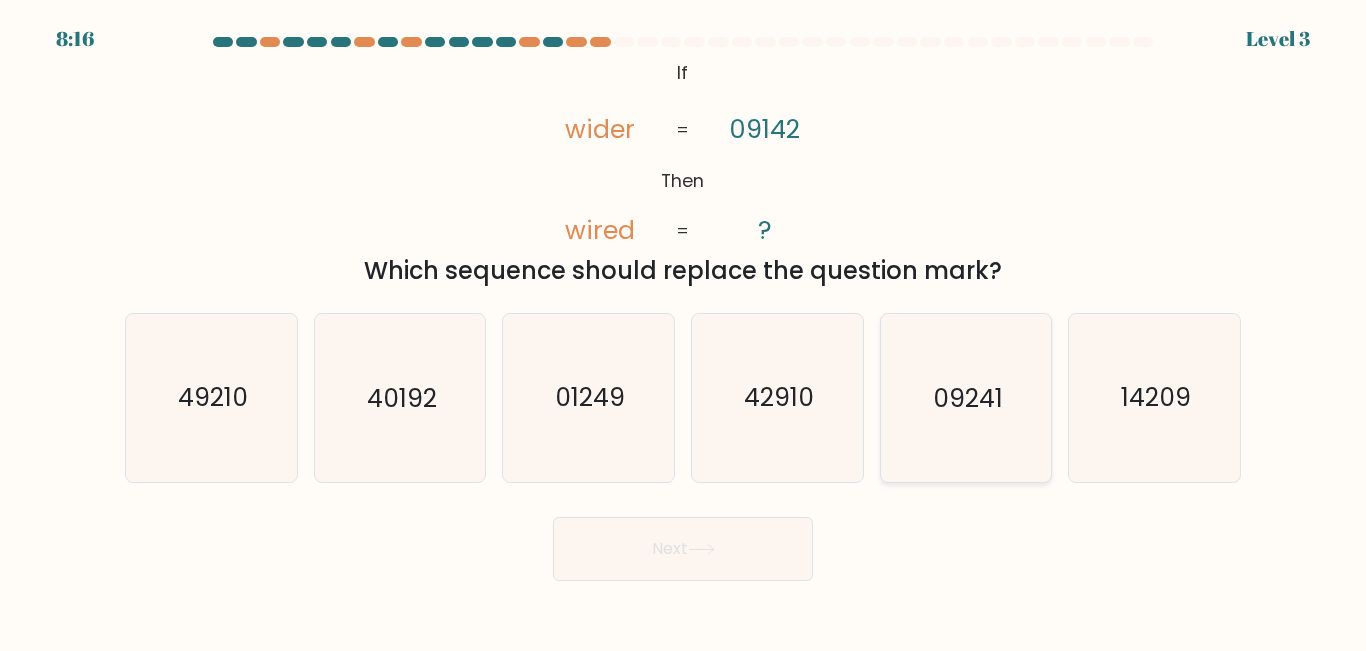 click on "09241" 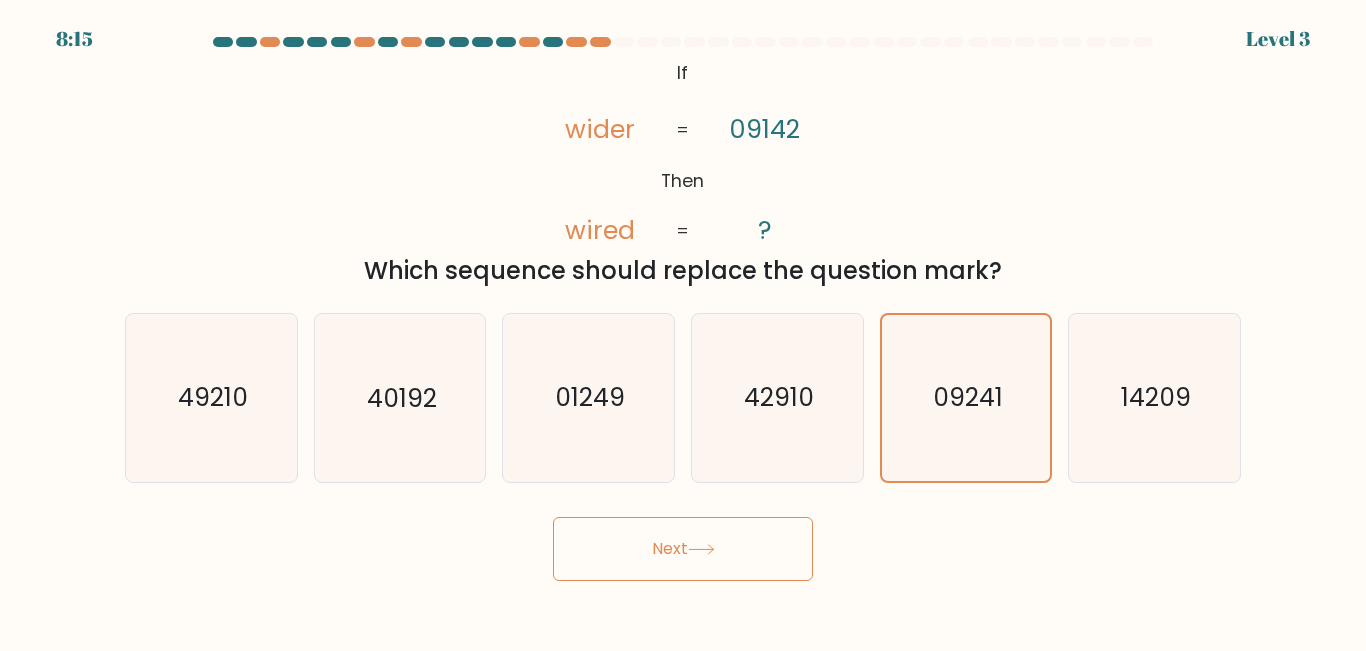 click on "Next" at bounding box center [683, 549] 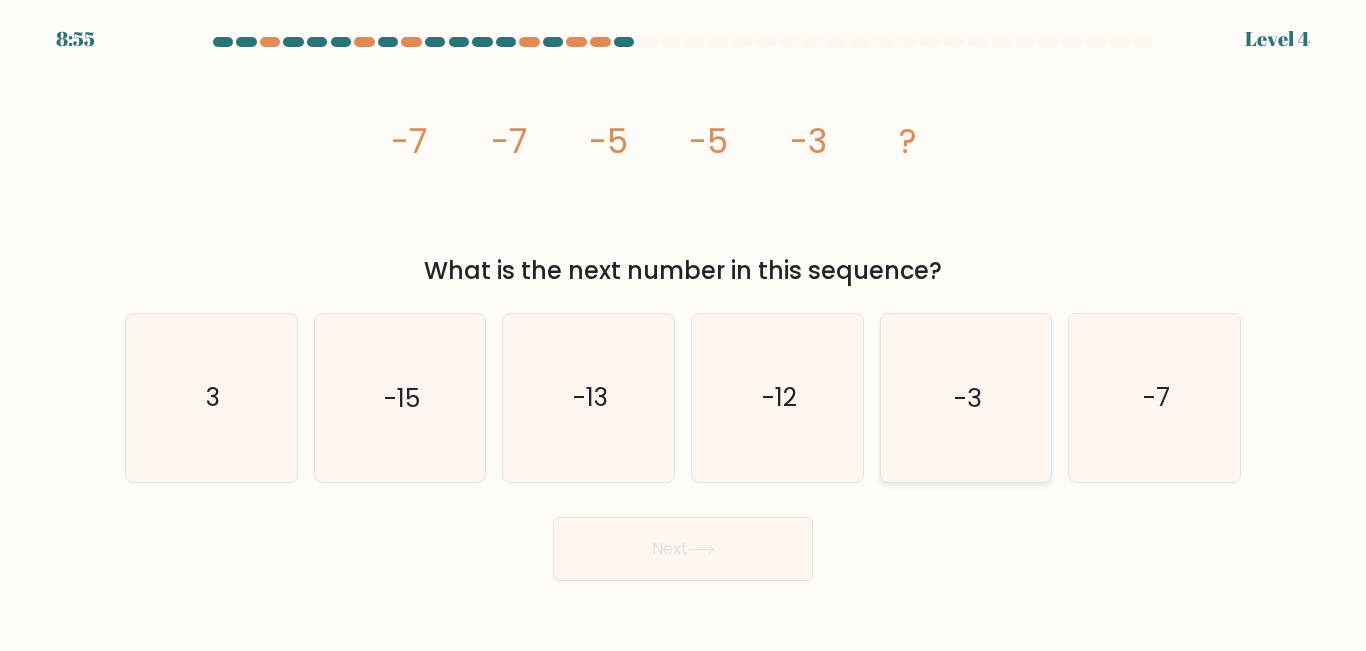 click on "-3" 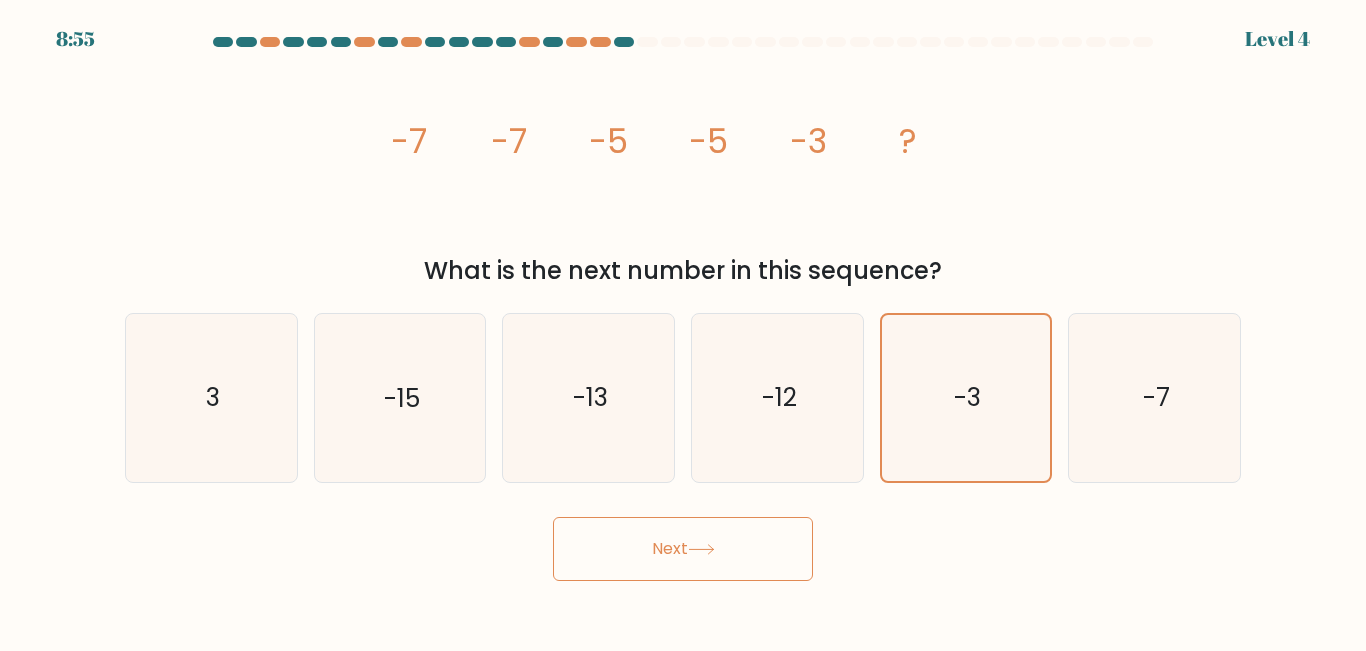 click on "Next" at bounding box center (683, 549) 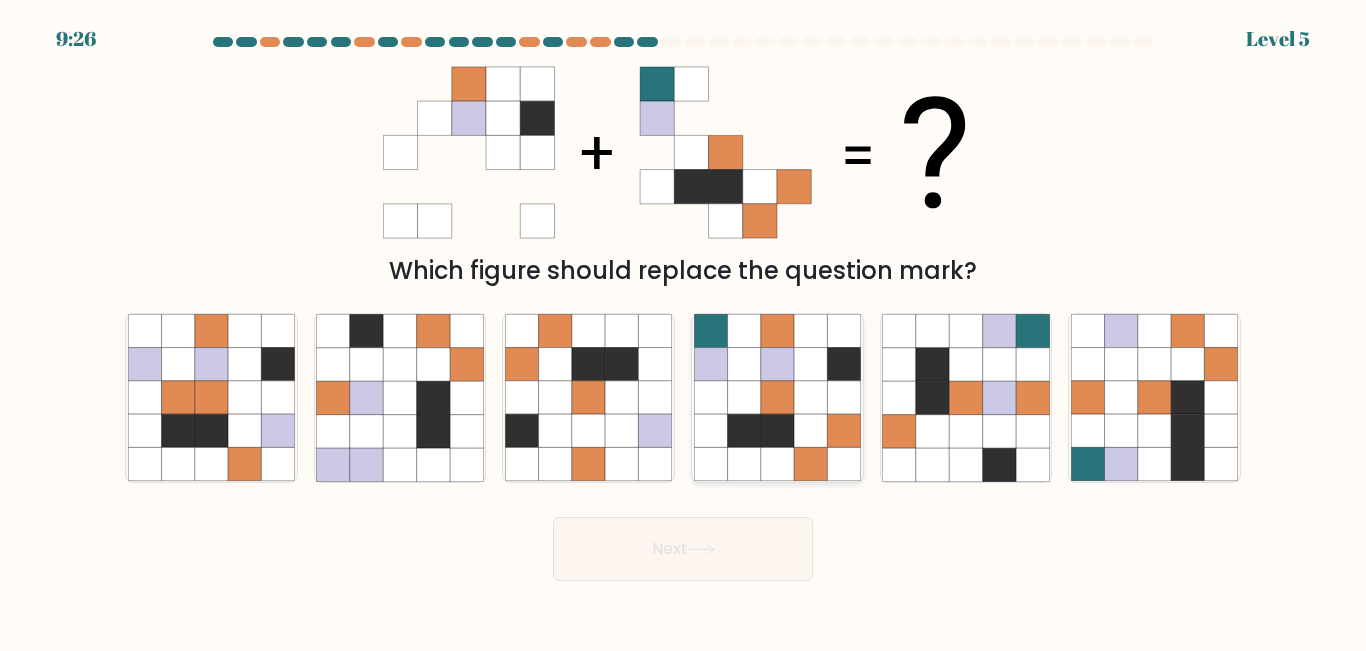 click 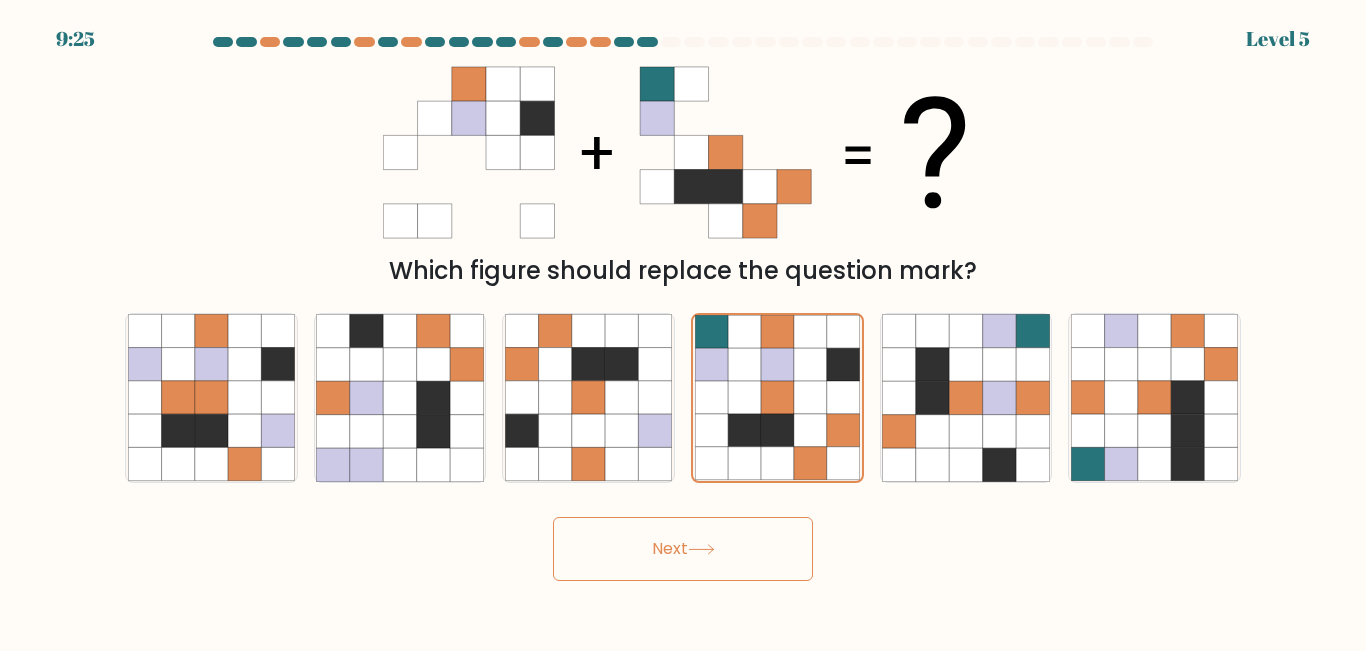 click on "Next" at bounding box center (683, 549) 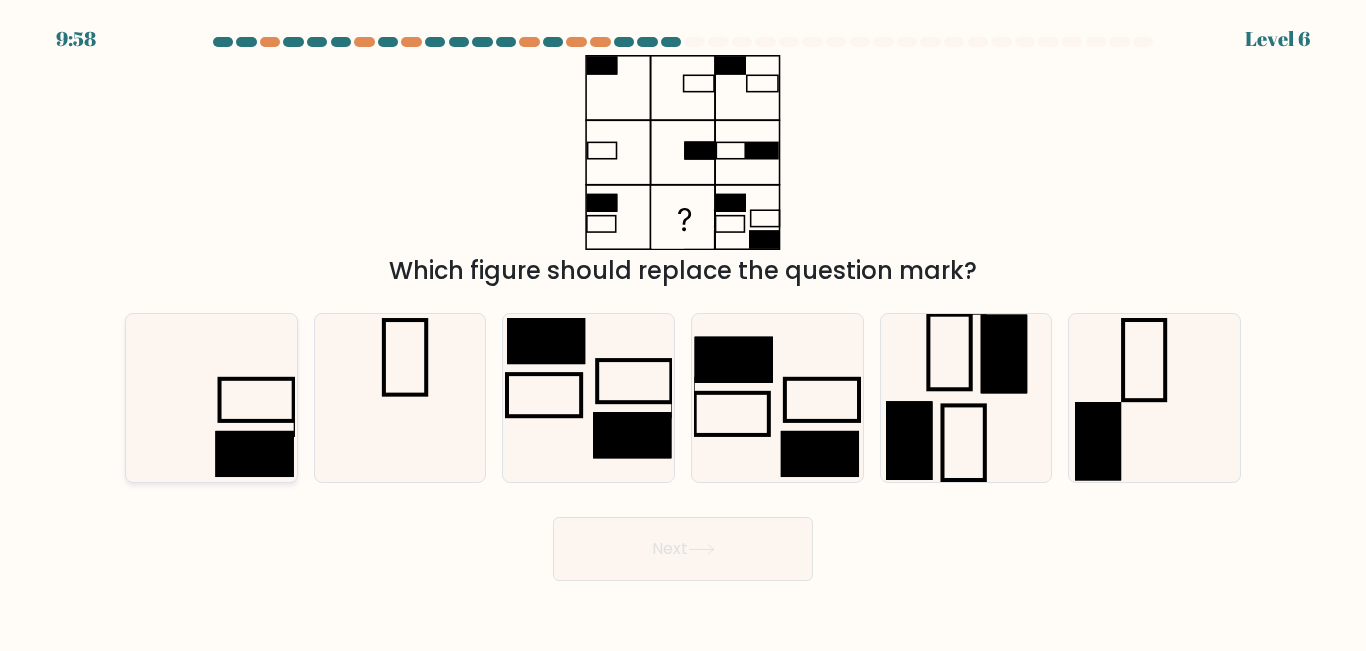 click 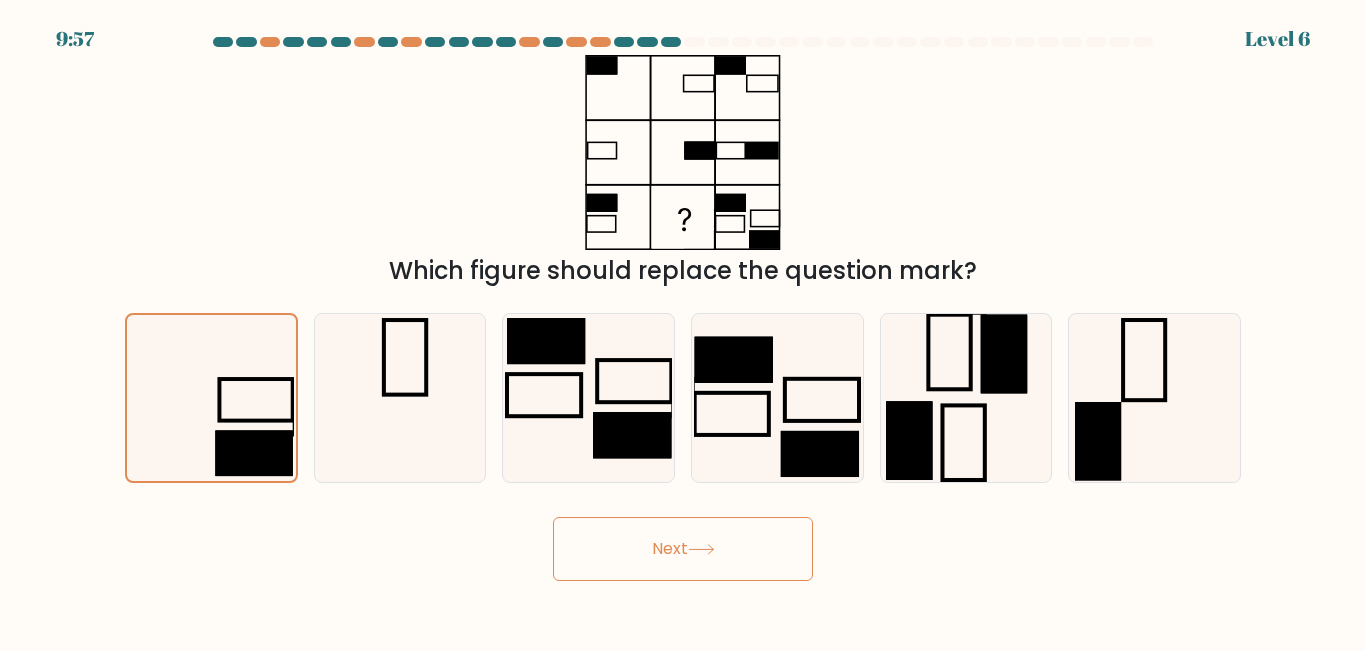 click on "Next" at bounding box center (683, 549) 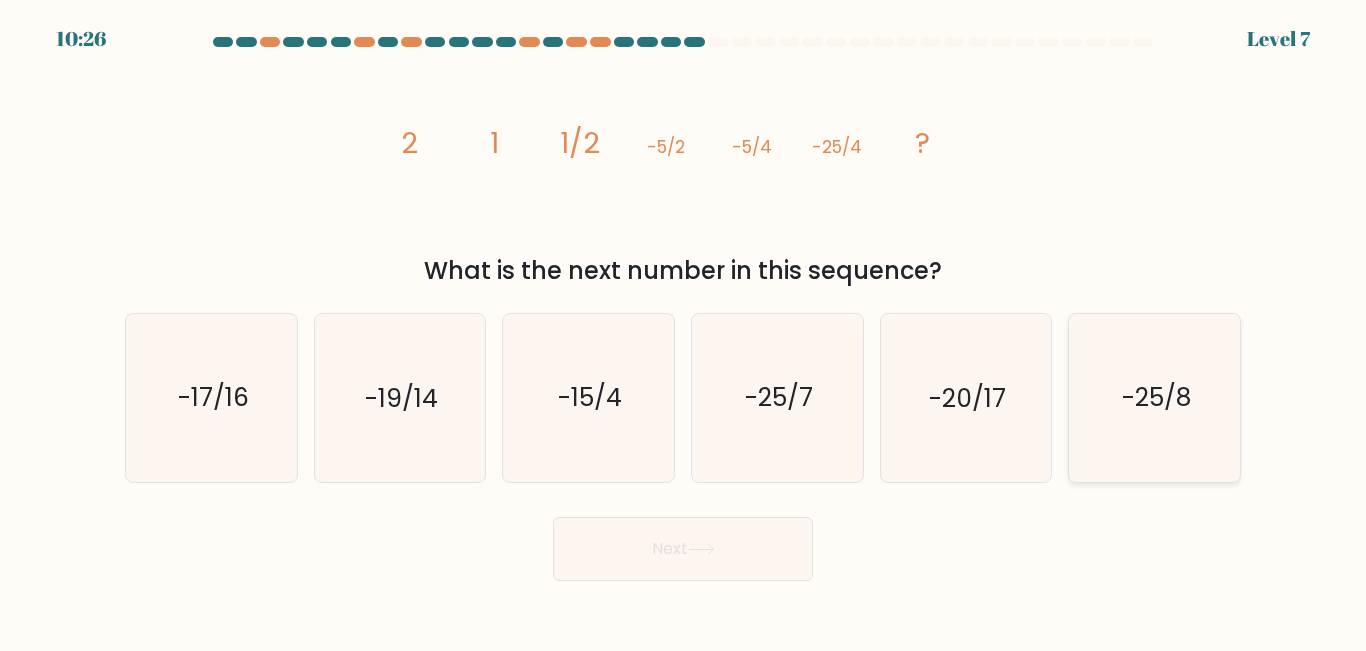 click on "-25/8" 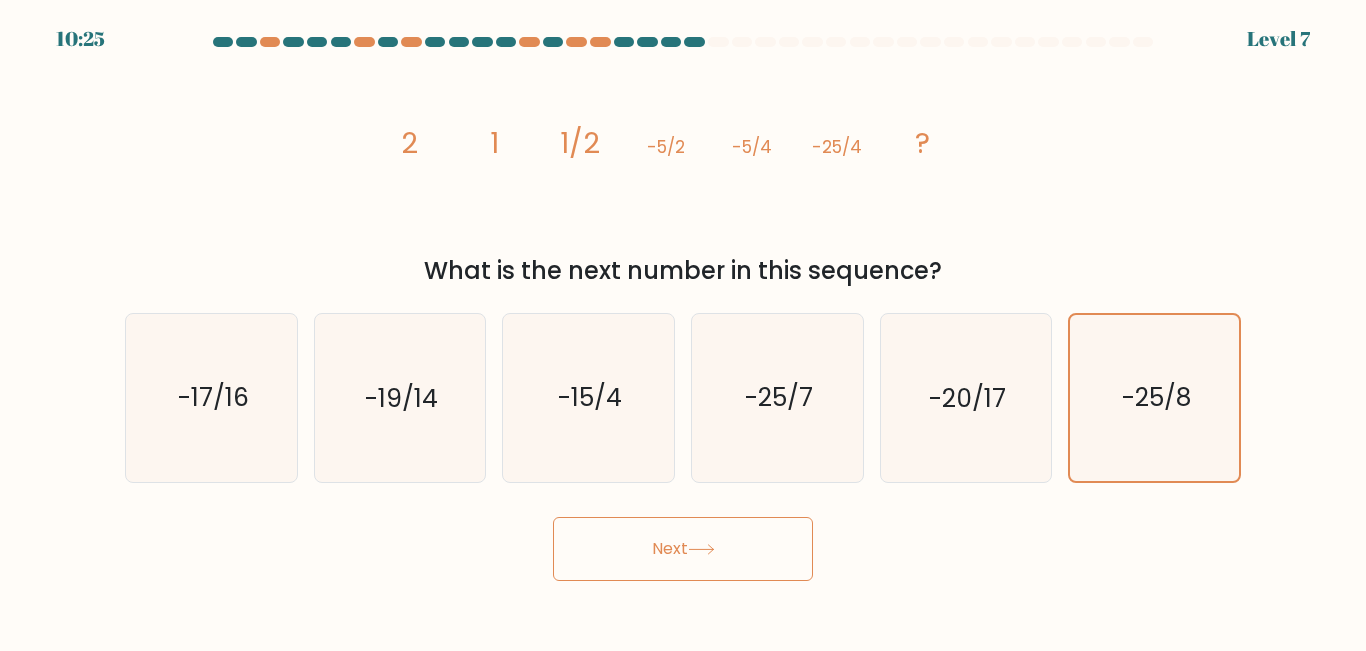 click on "Next" at bounding box center (683, 549) 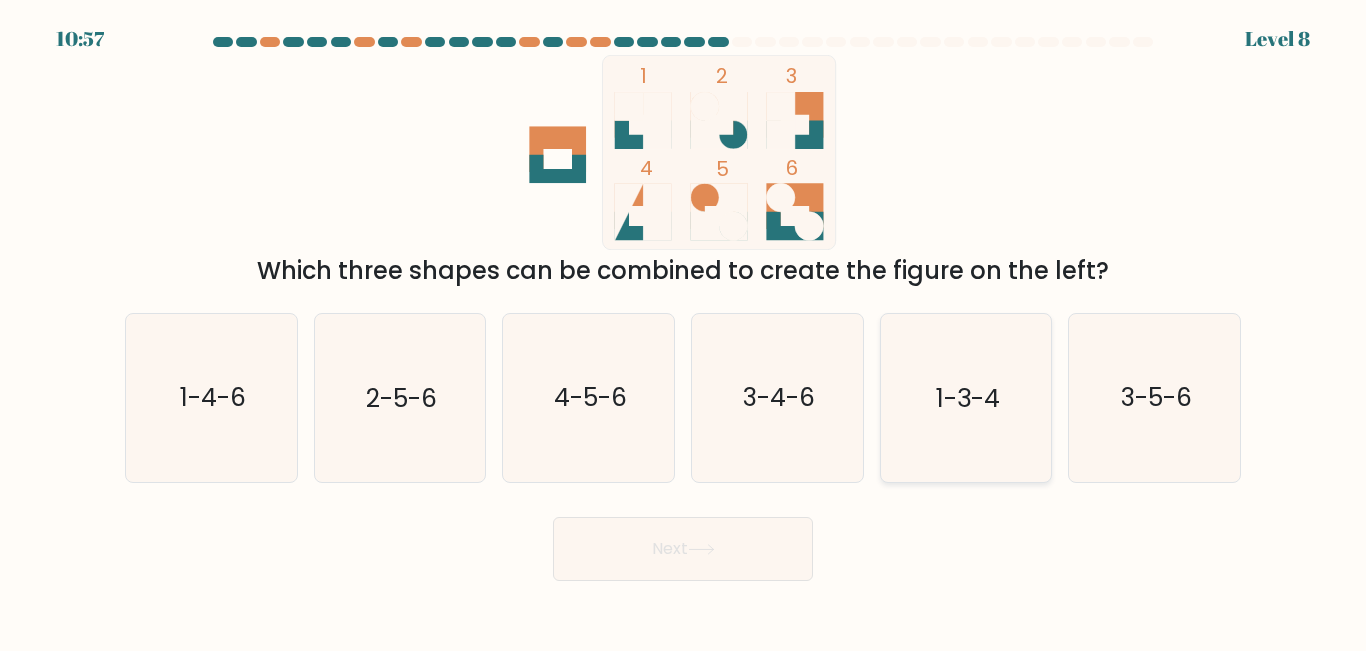 click on "1-3-4" 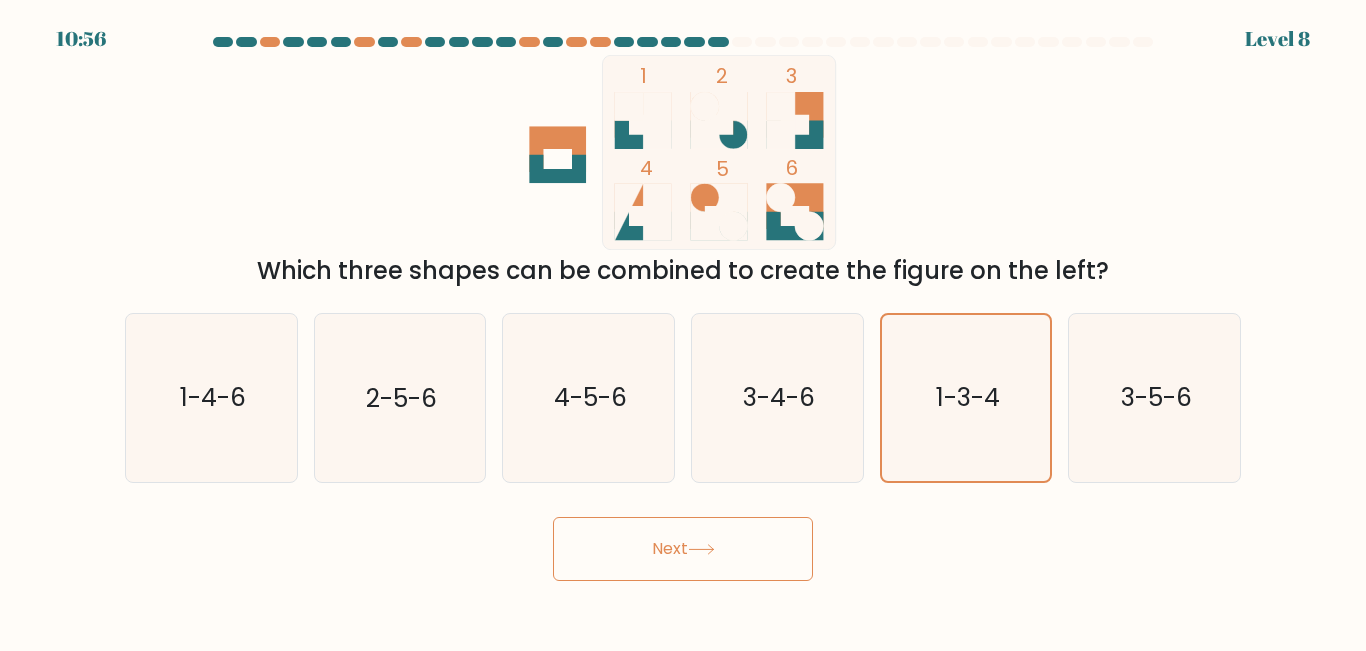 click on "Next" at bounding box center (683, 549) 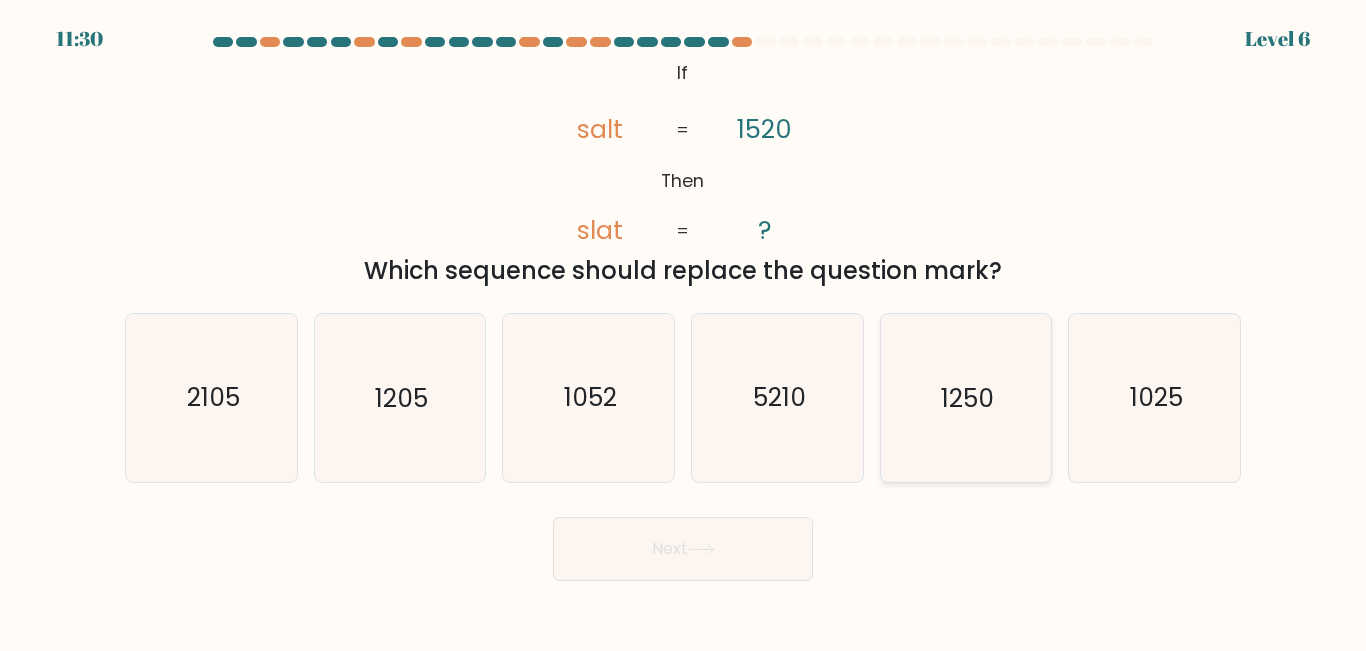 click on "1250" 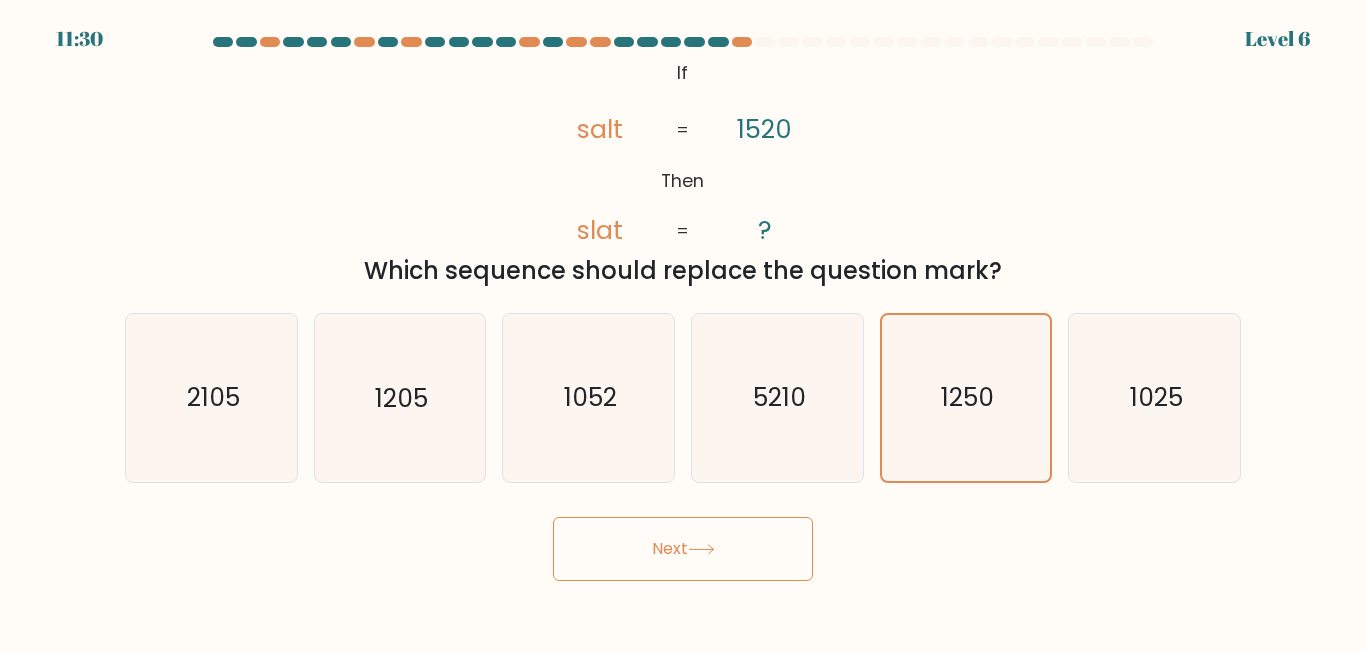 click on "Next" at bounding box center (683, 549) 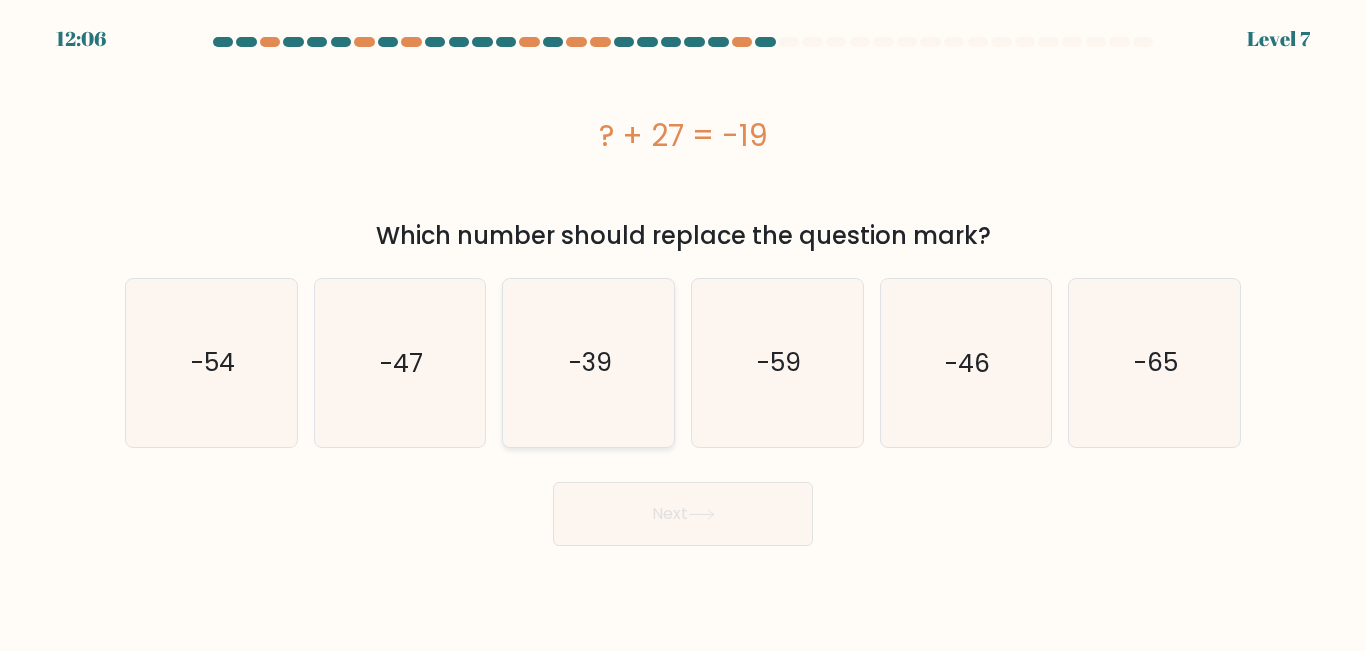 click on "-39" 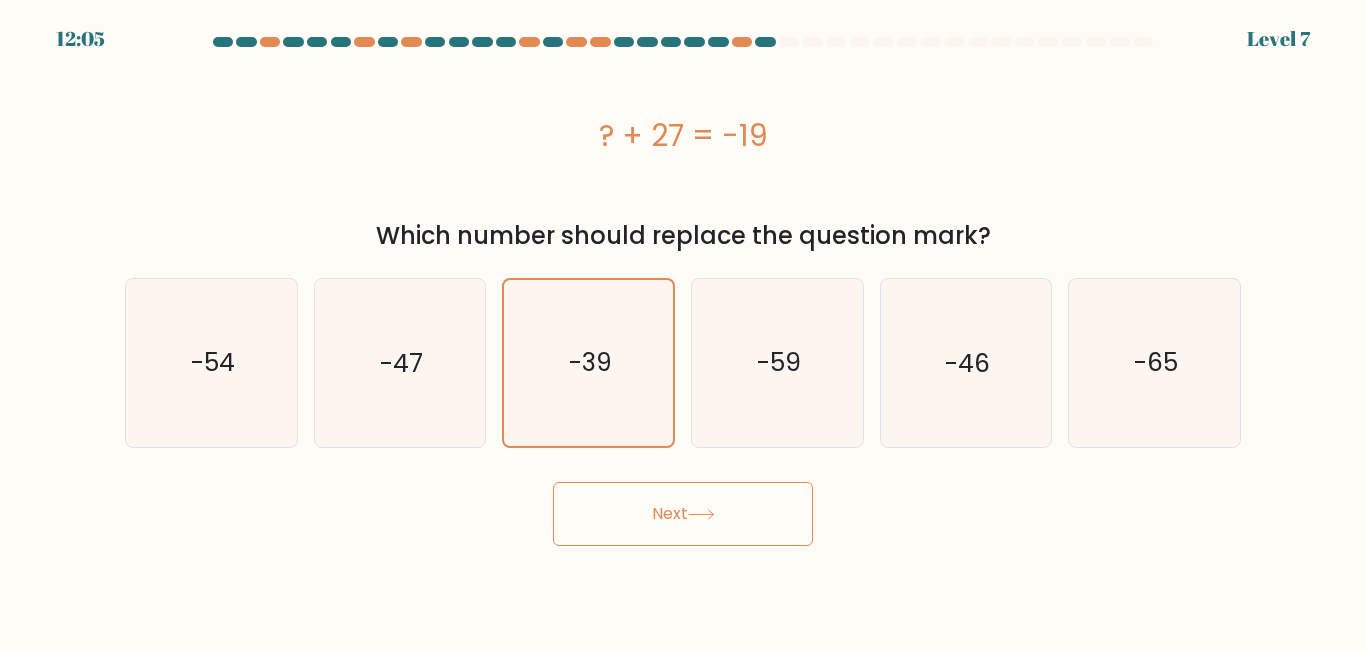 click on "Next" at bounding box center (683, 514) 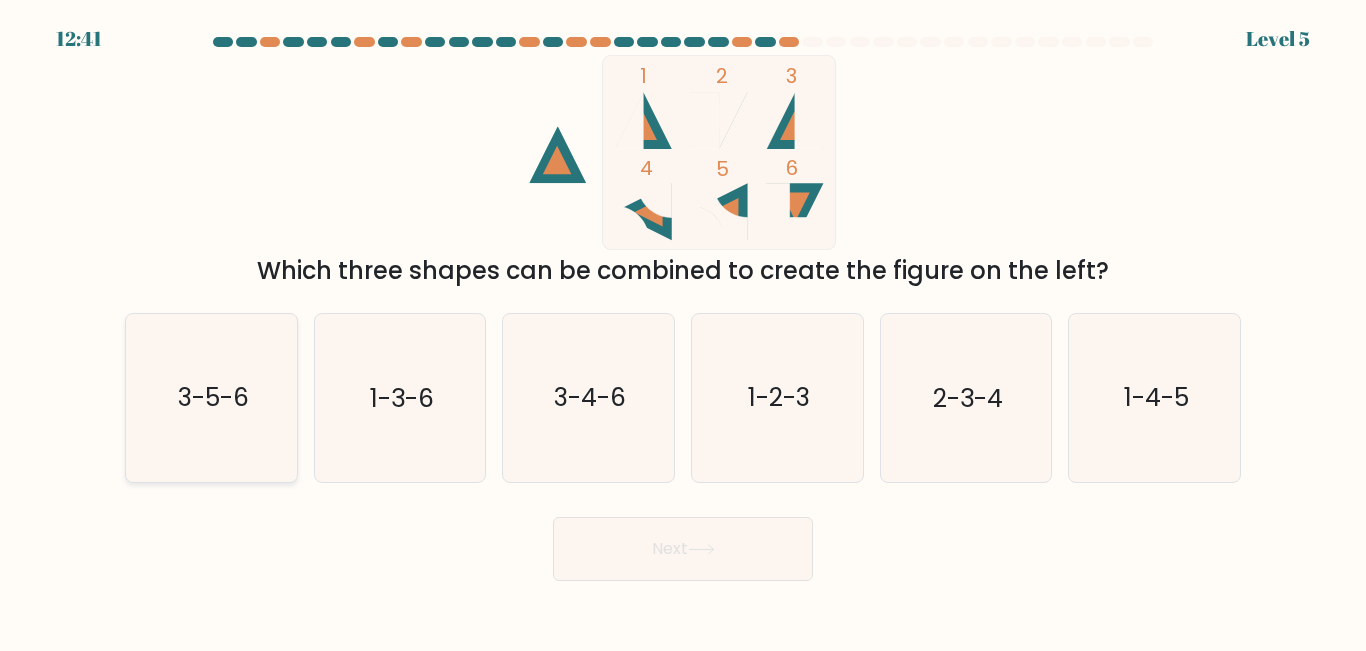 click on "3-5-6" 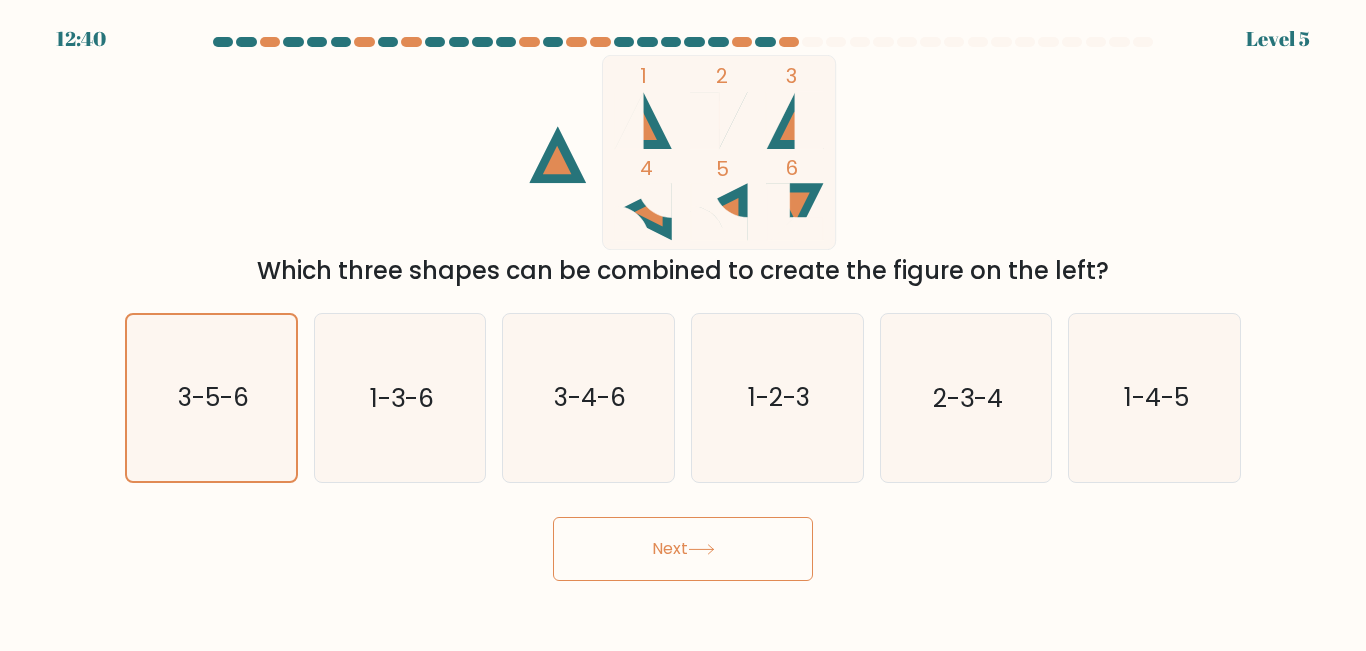 click on "Next" at bounding box center [683, 549] 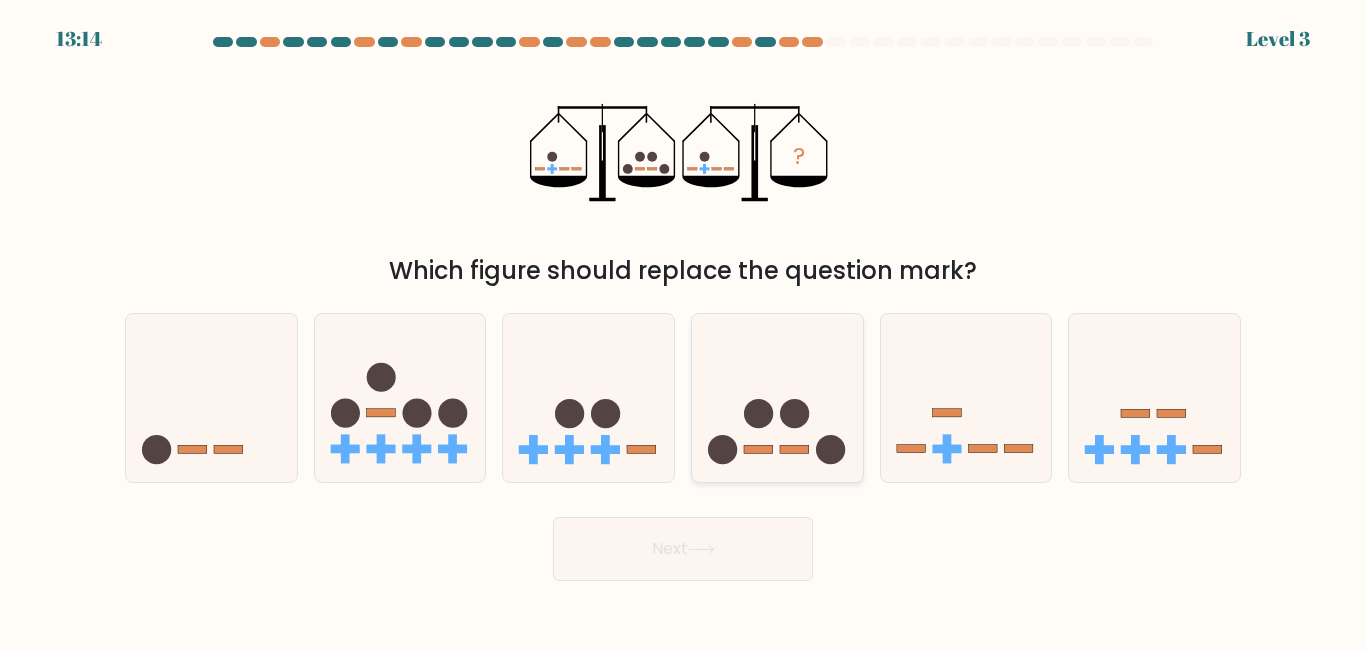 click 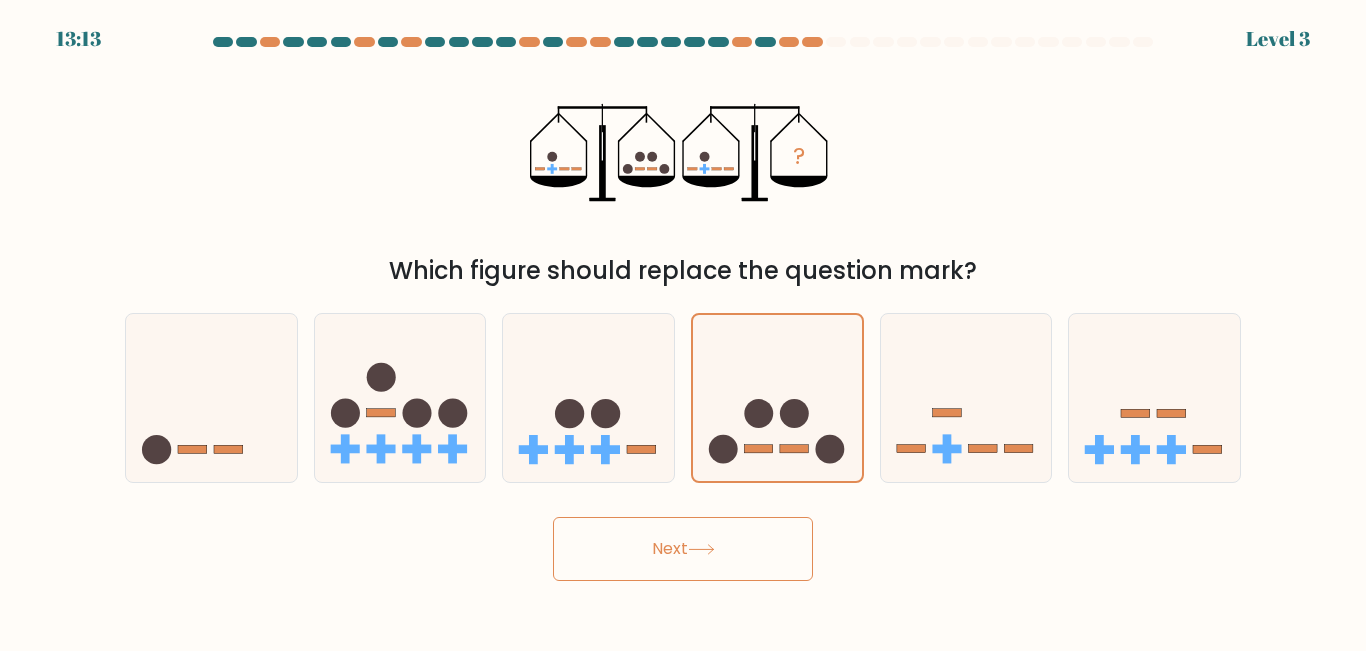 click on "Next" at bounding box center (683, 549) 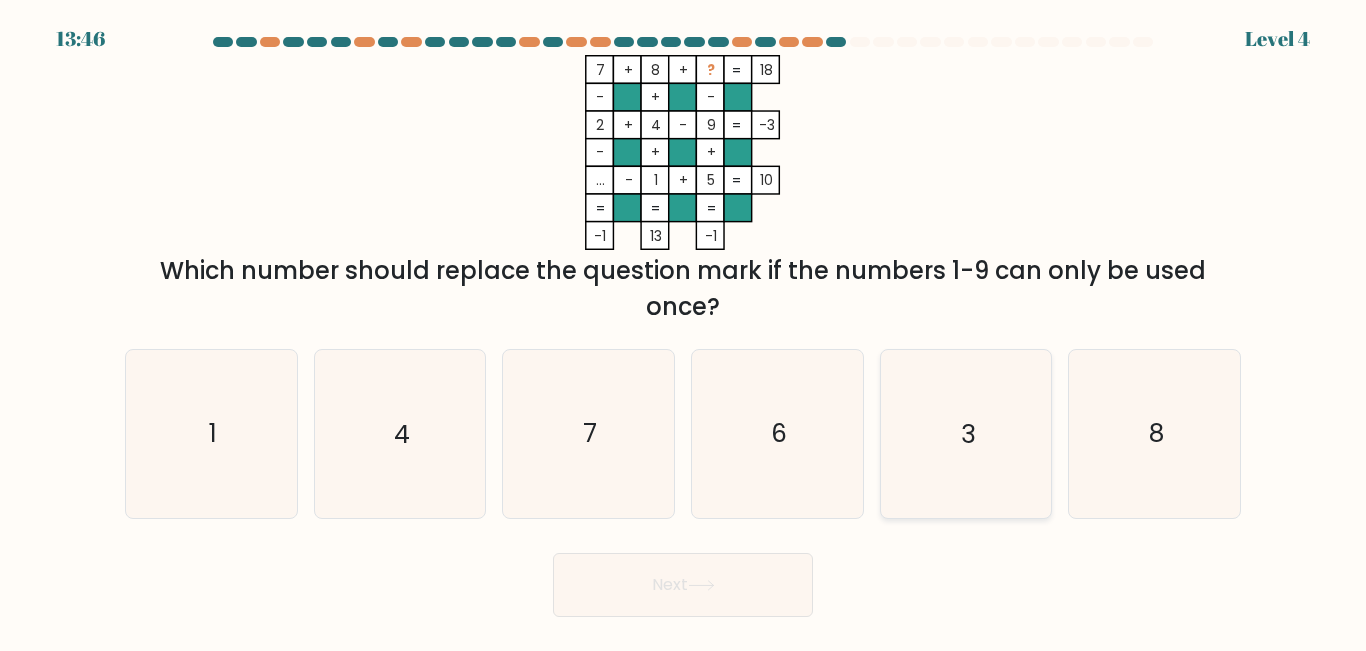 click on "3" 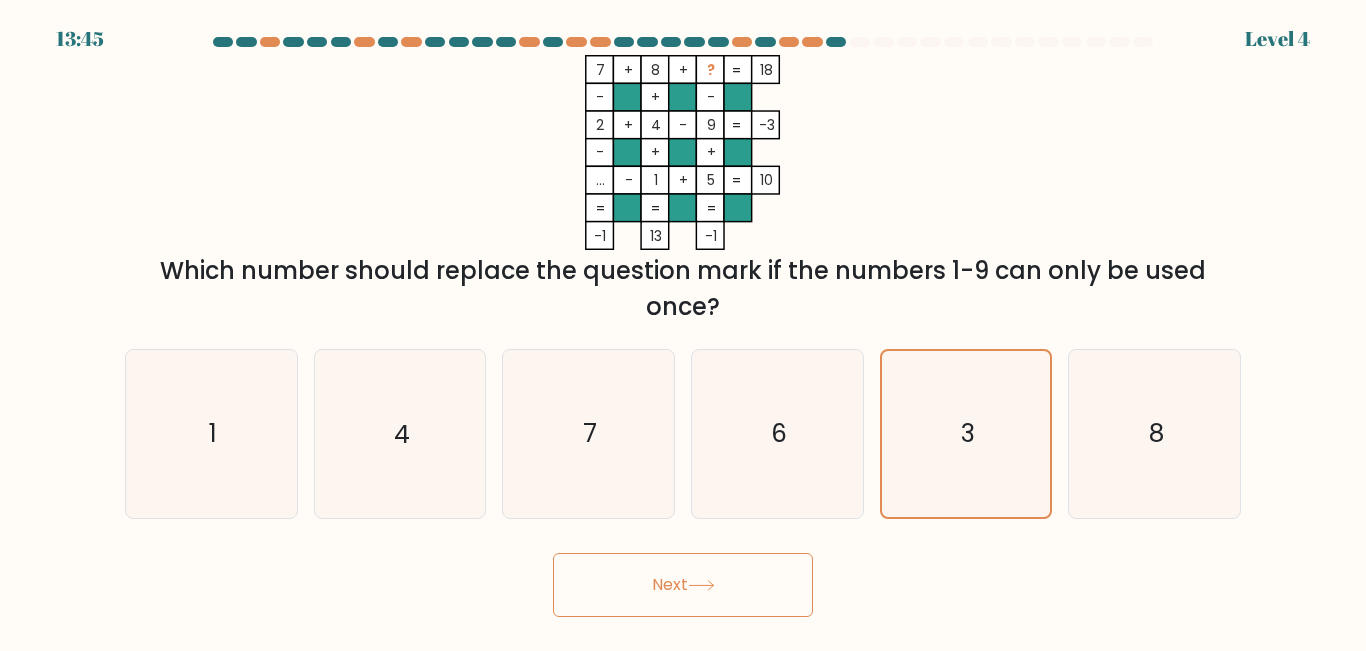 click on "Next" at bounding box center [683, 585] 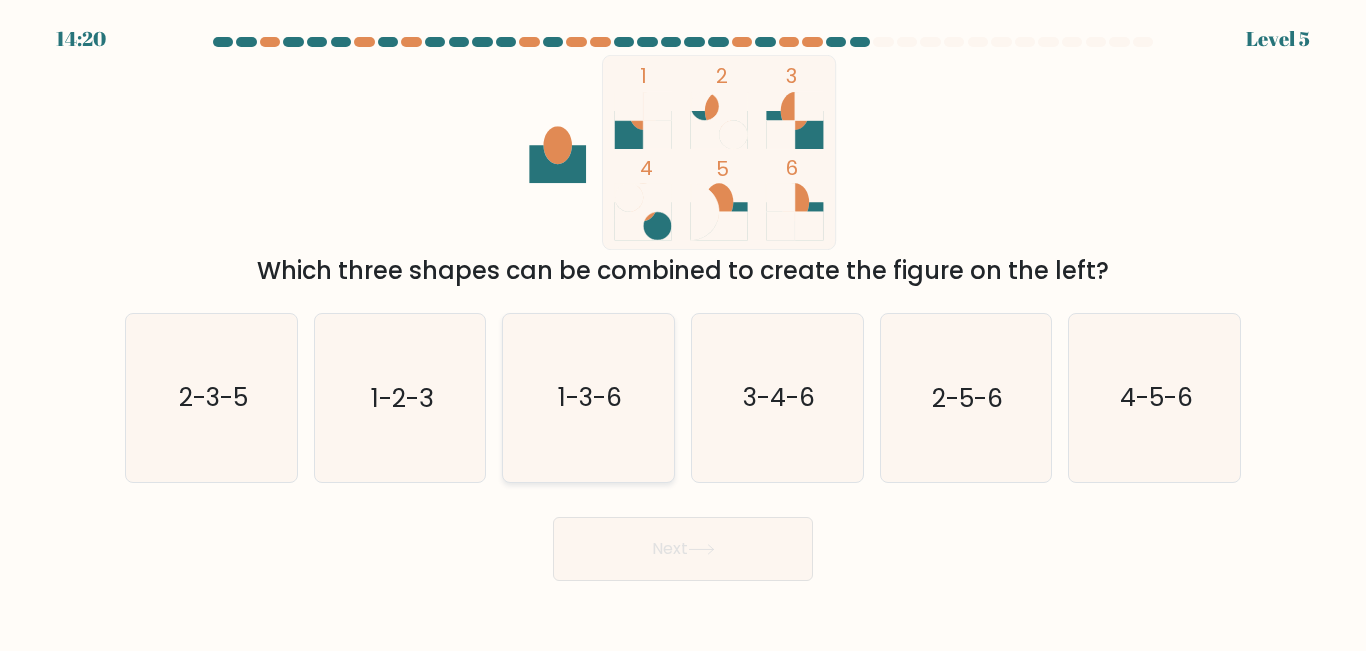 click on "1-3-6" 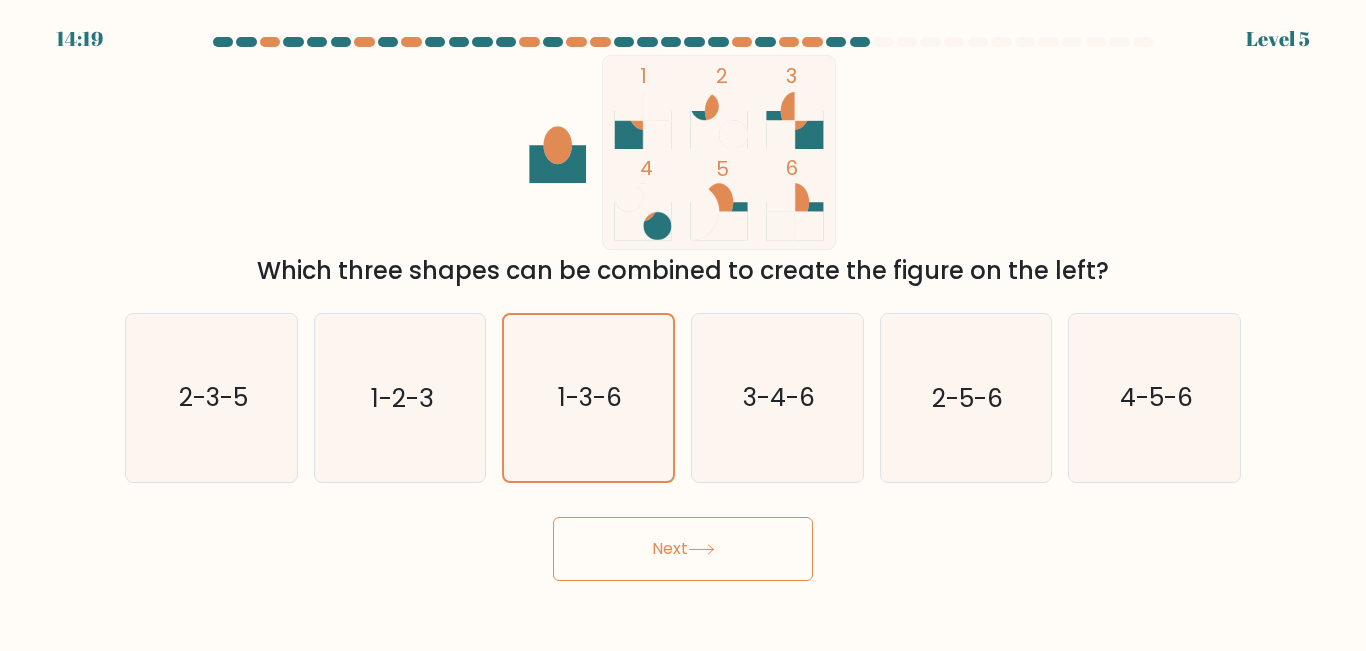click on "Next" at bounding box center [683, 549] 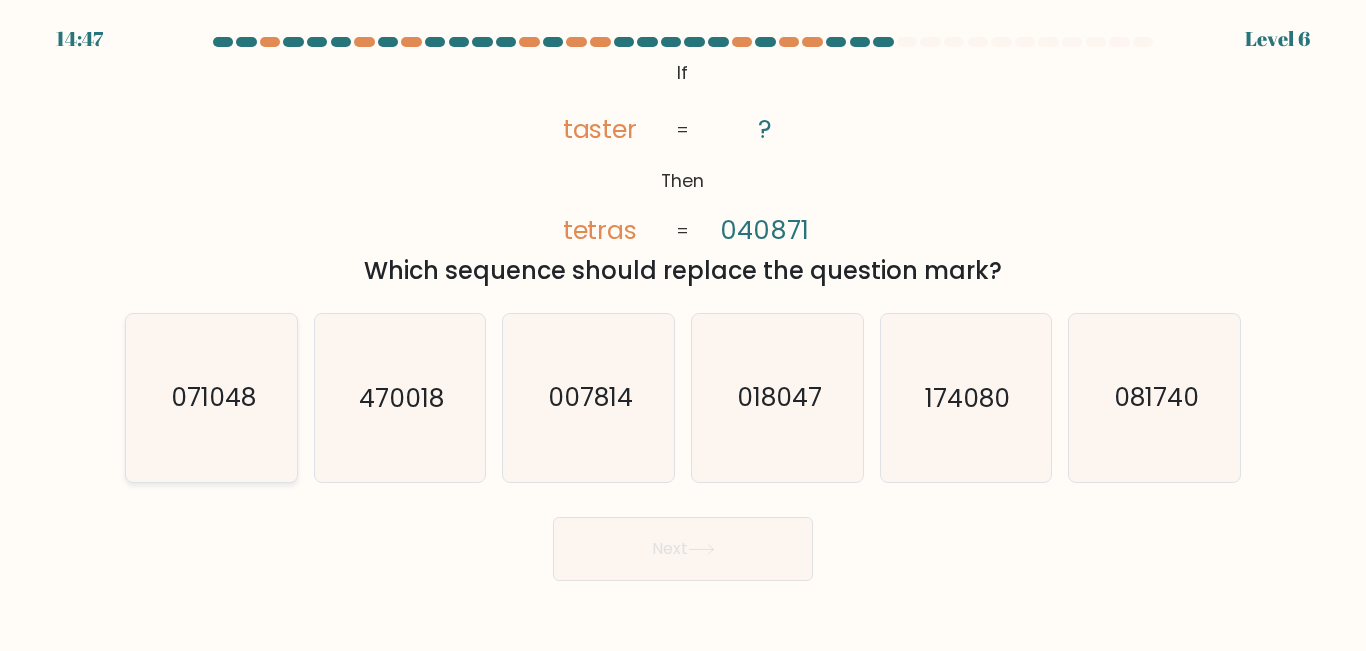 click on "071048" 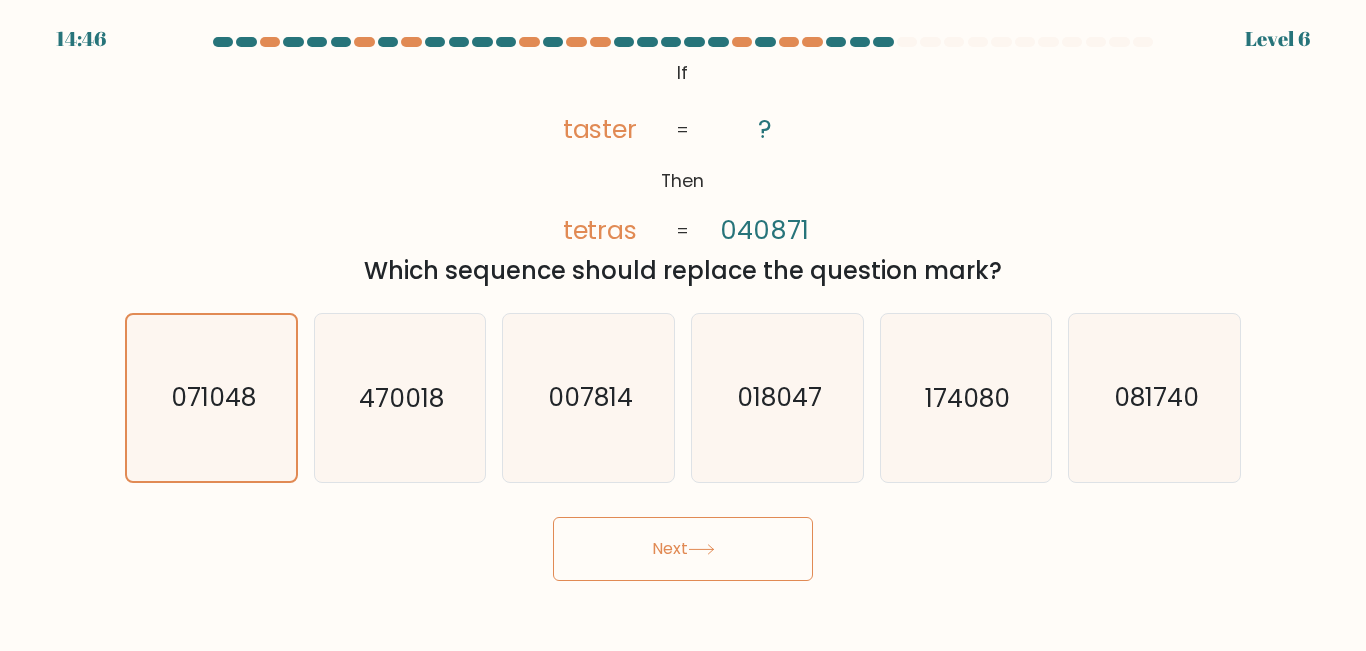 click on "Next" at bounding box center [683, 549] 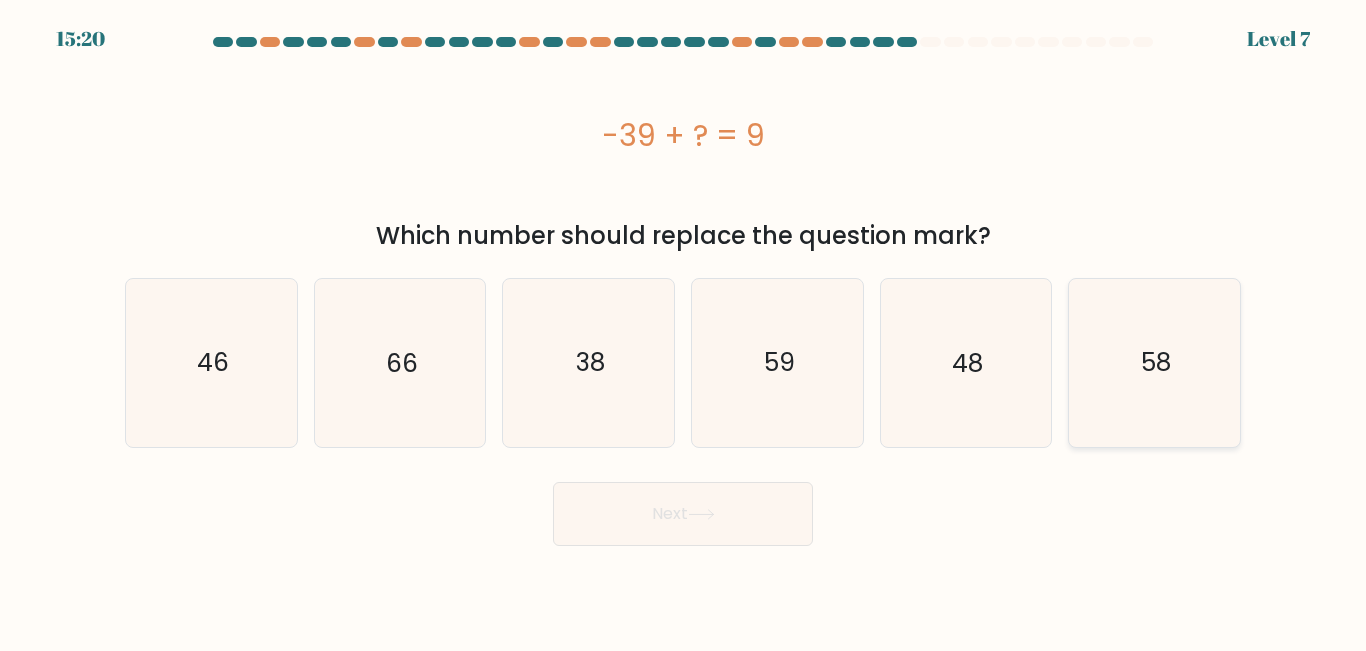 click on "58" 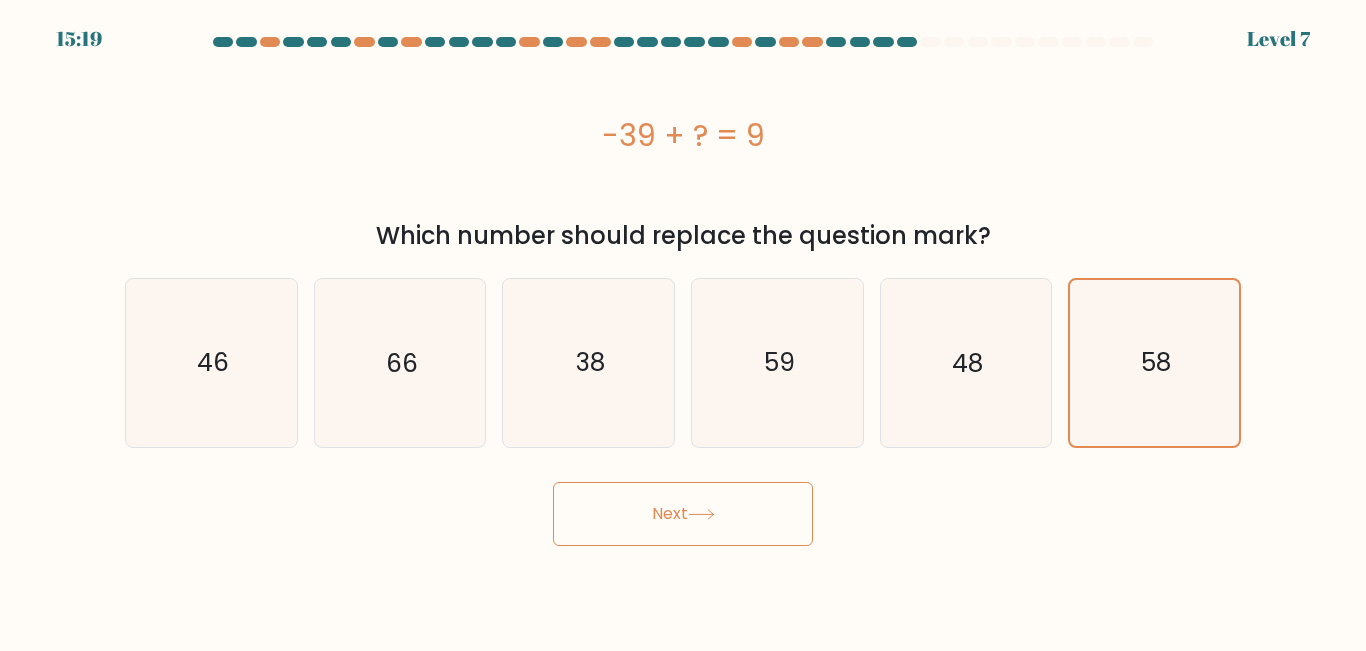 click on "Next" at bounding box center [683, 514] 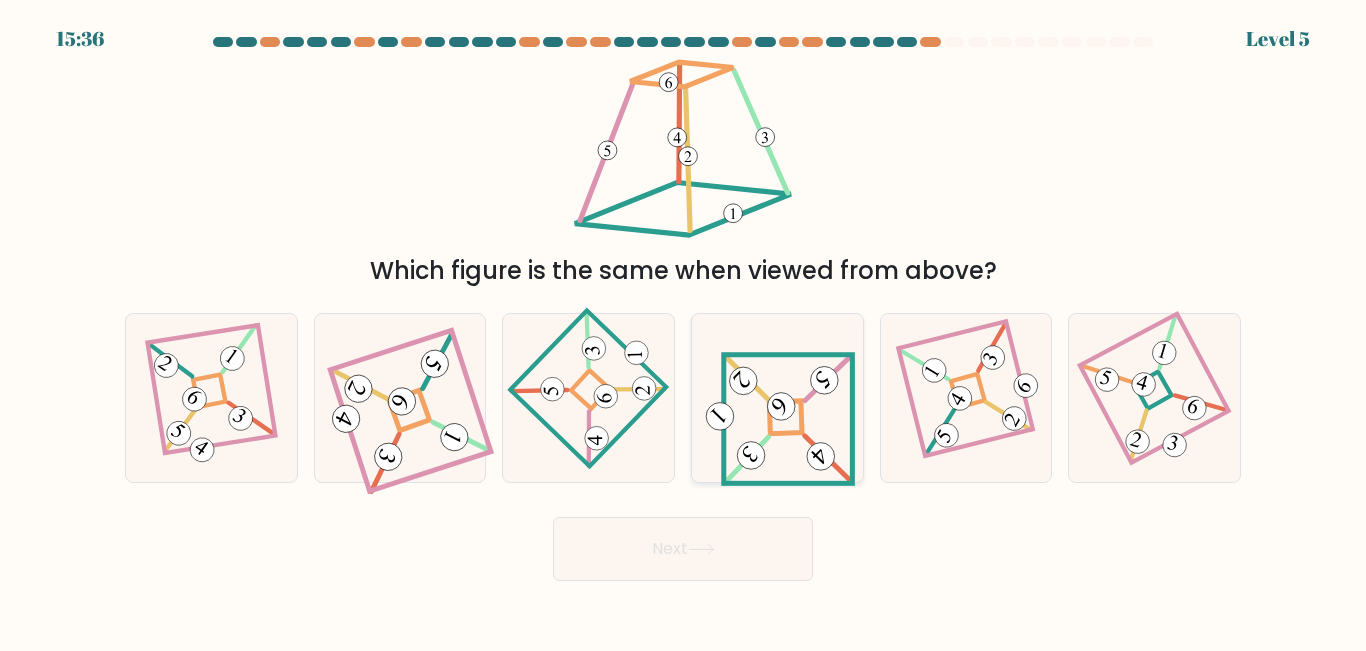 click 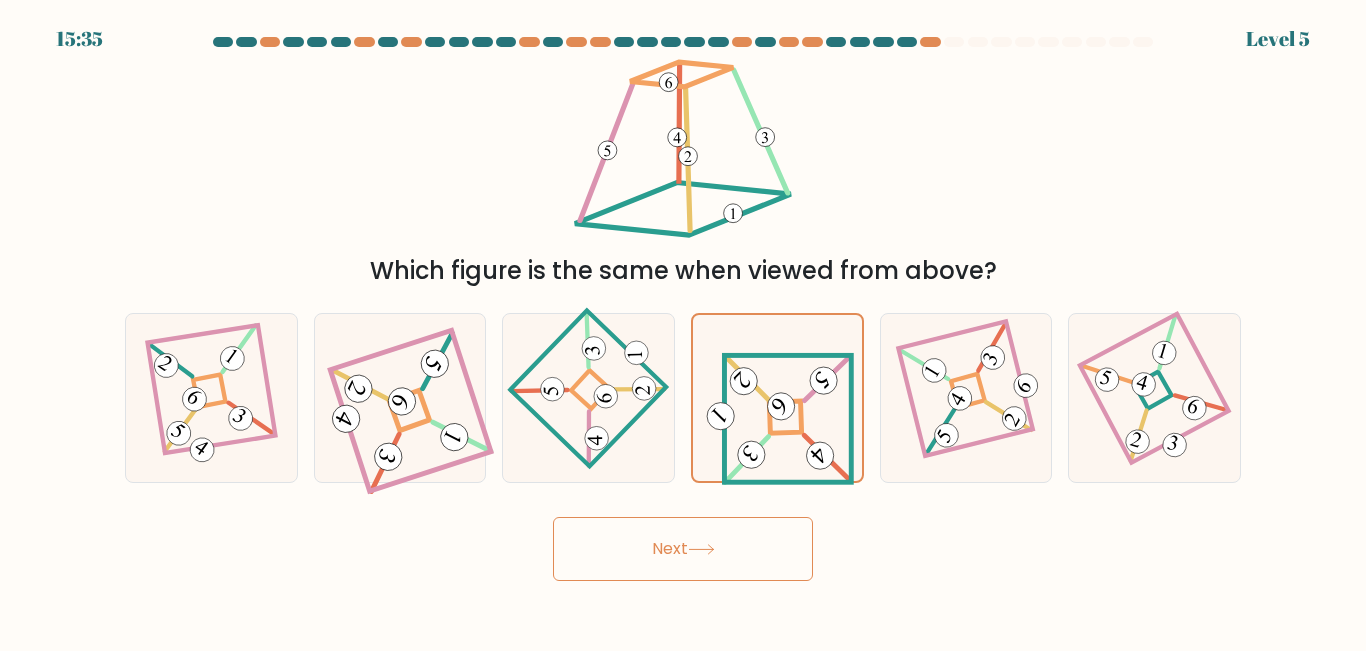 click on "Next" at bounding box center [683, 549] 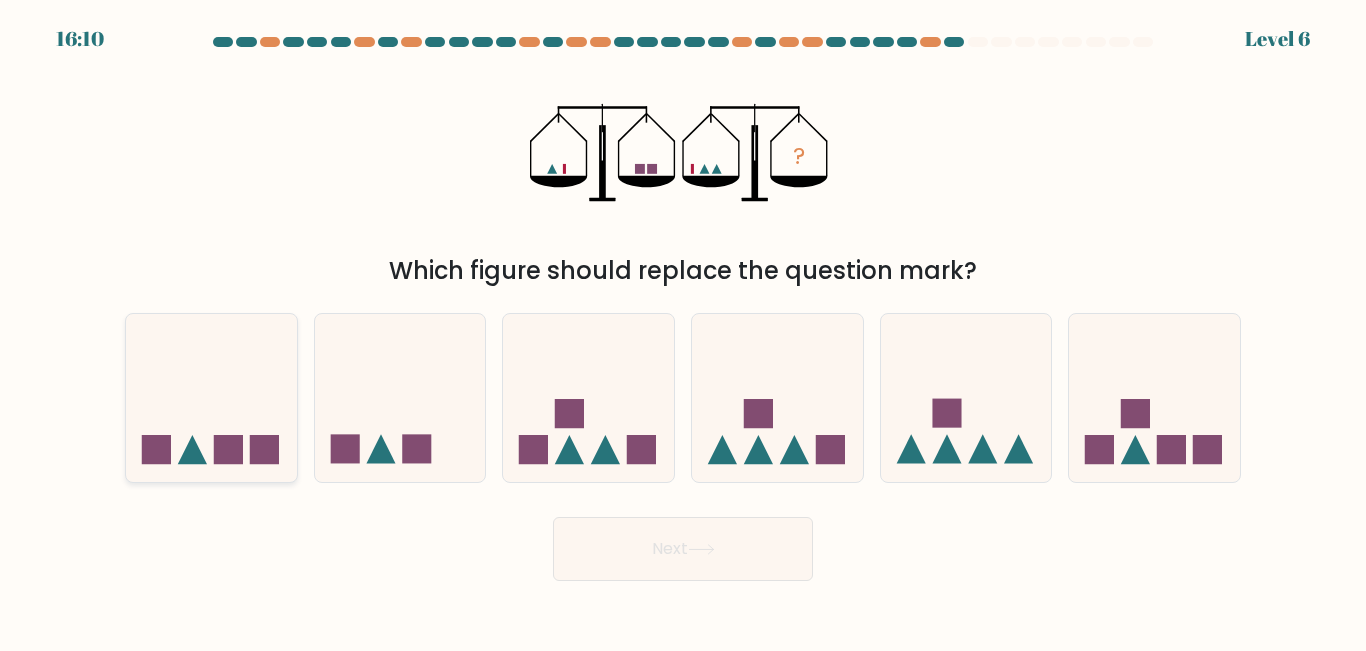 click 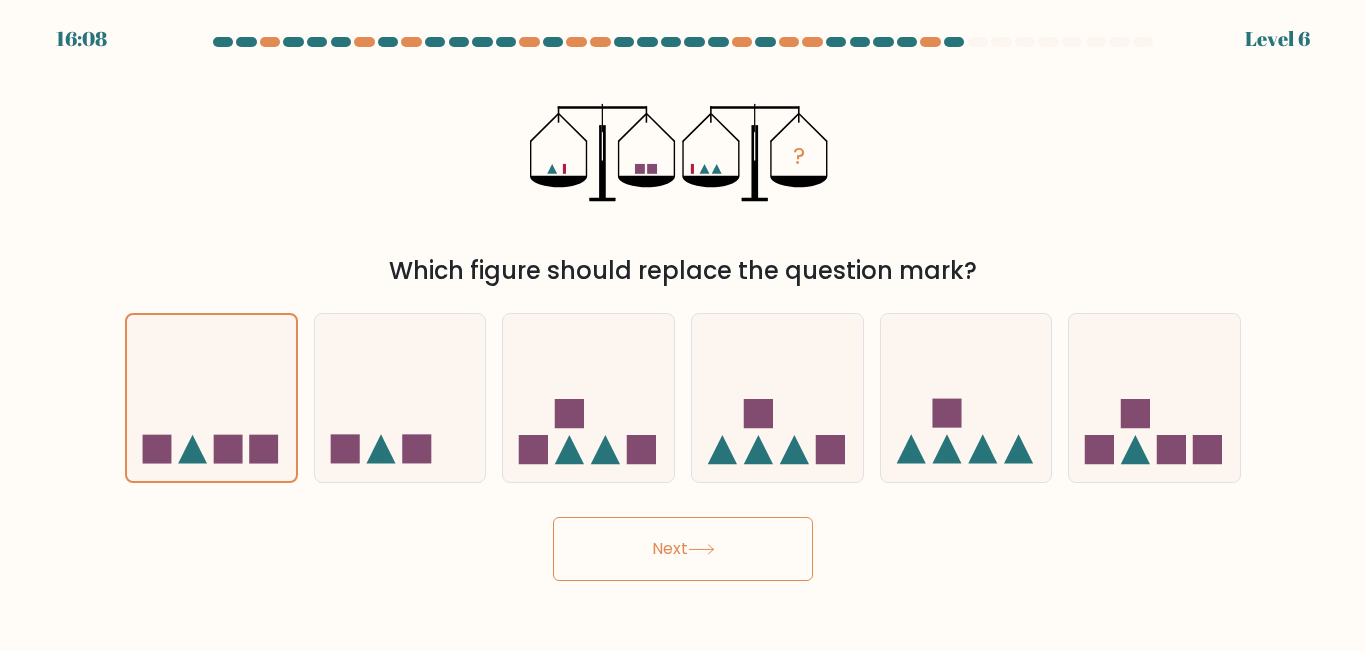 click on "Next" at bounding box center [683, 549] 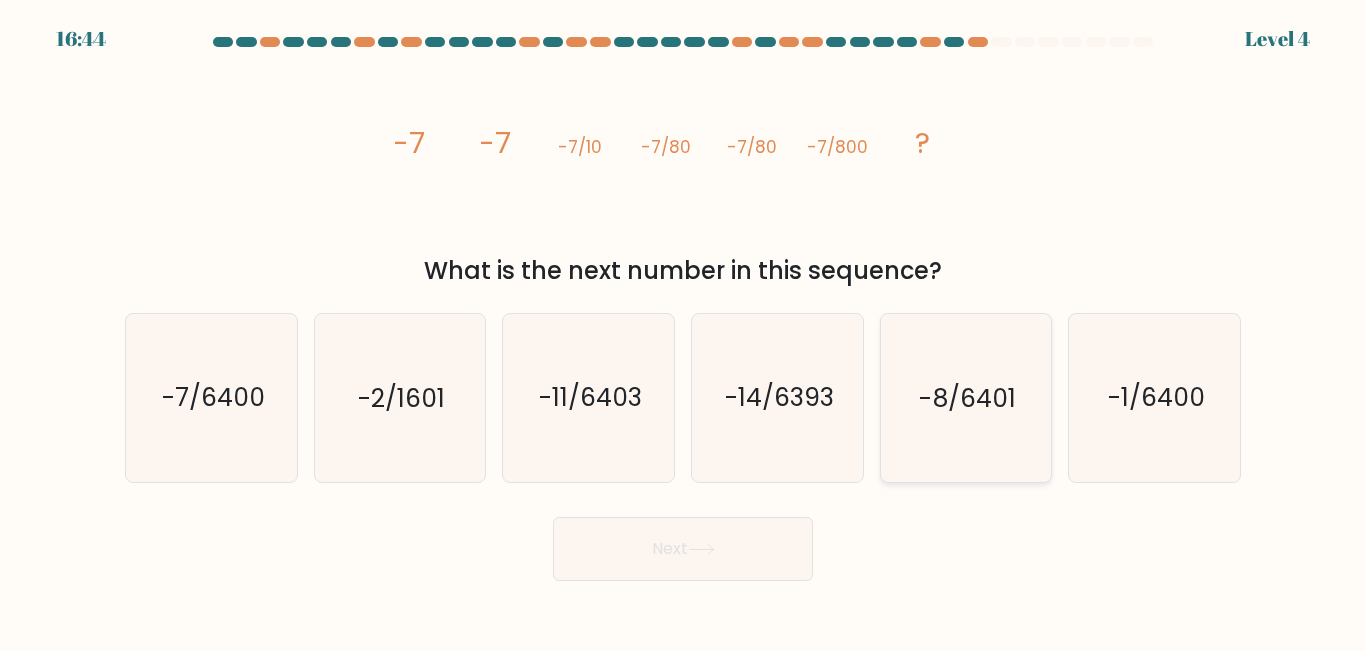 click on "-1/6400" 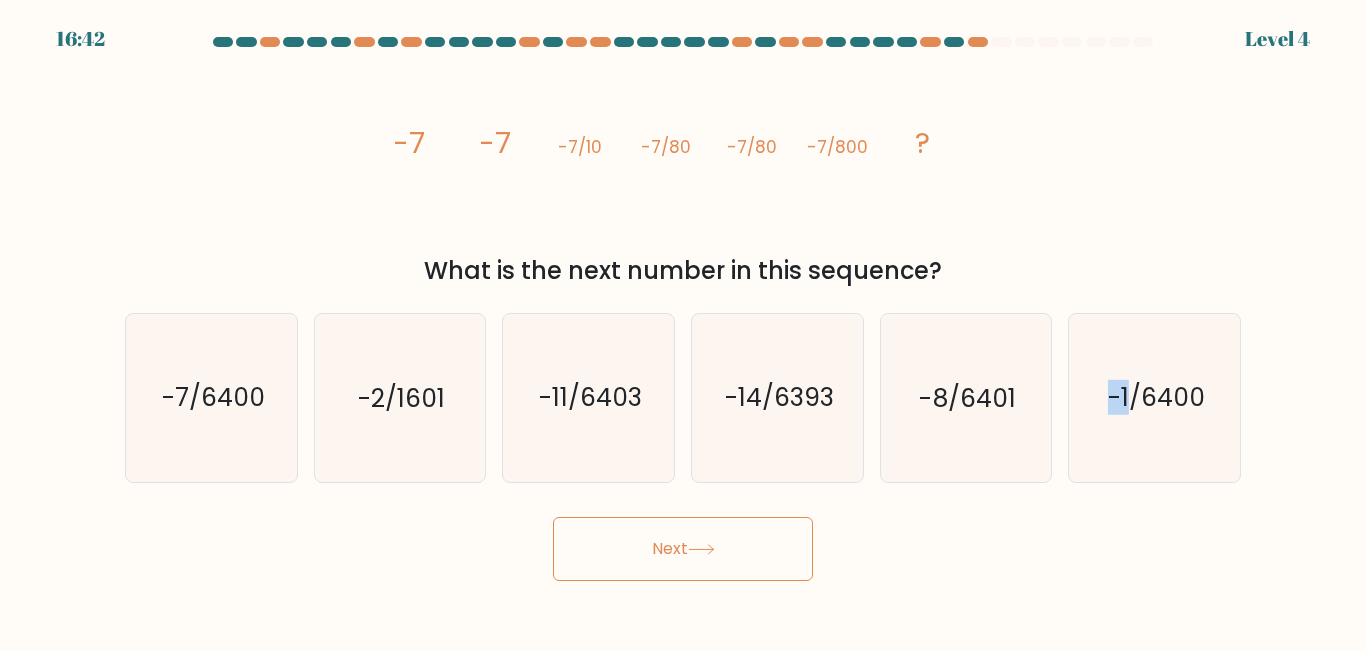 click on "Next" at bounding box center (683, 549) 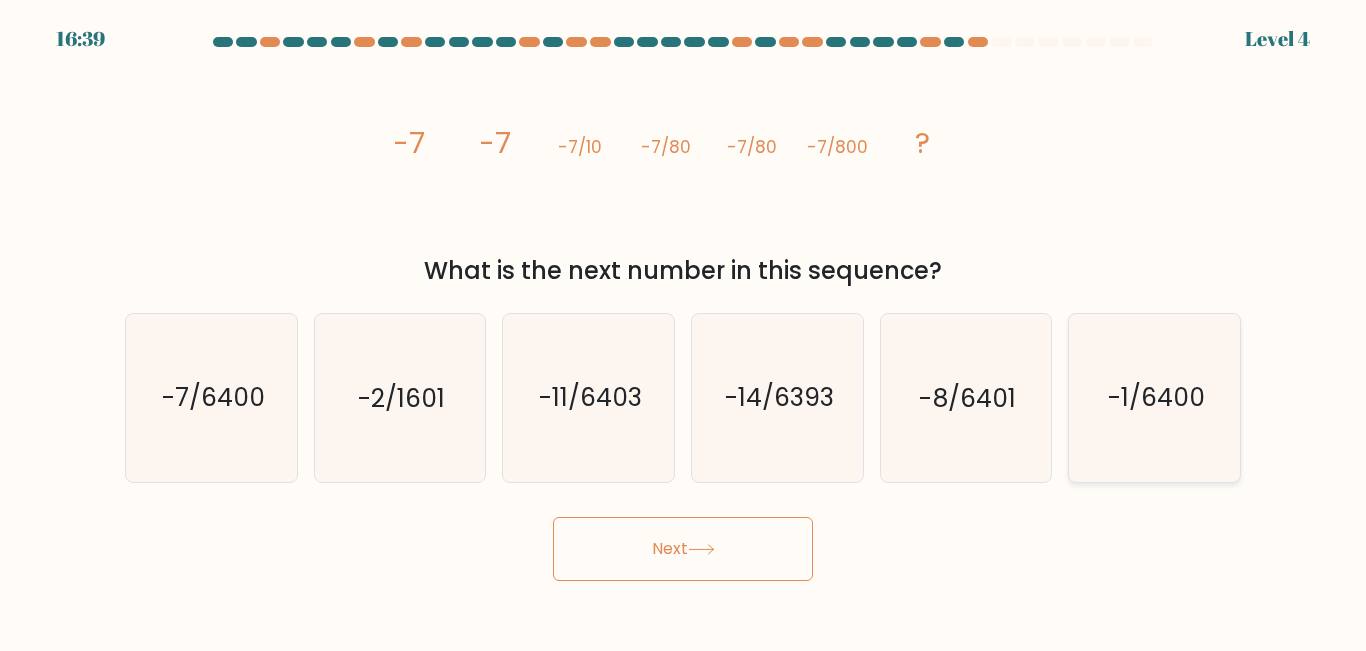 click on "-1/6400" 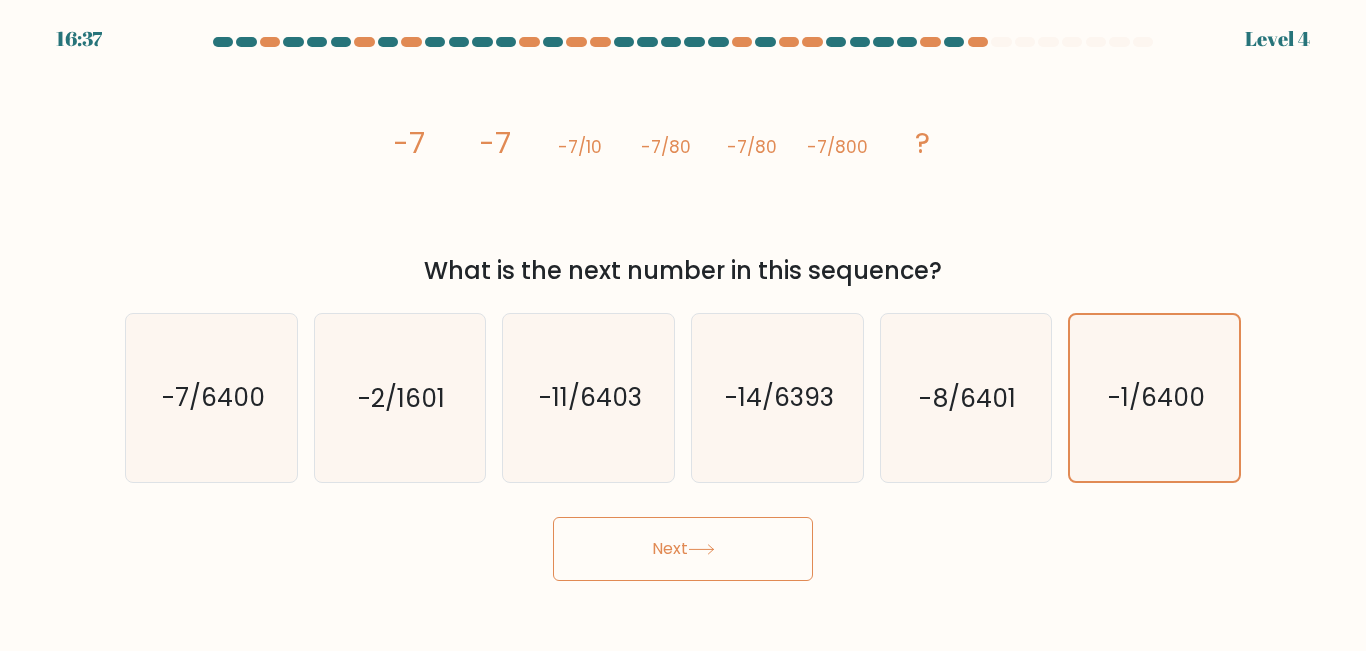 click on "Next" at bounding box center [683, 549] 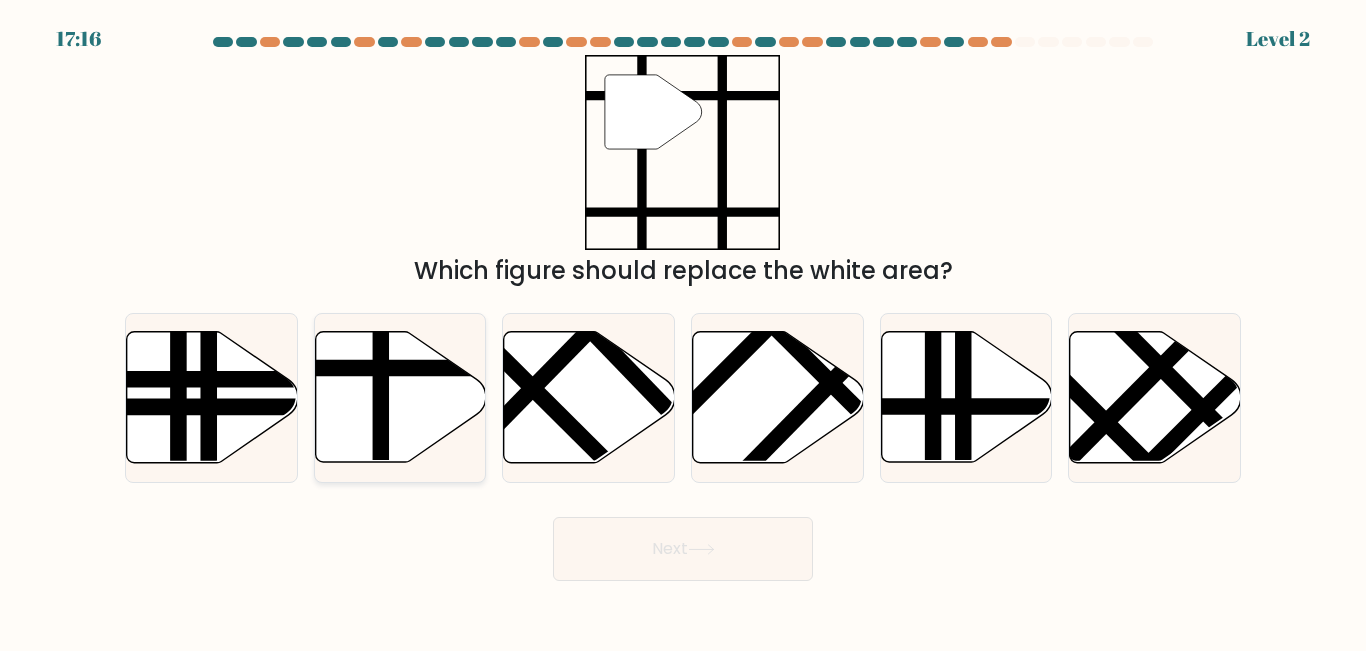 click 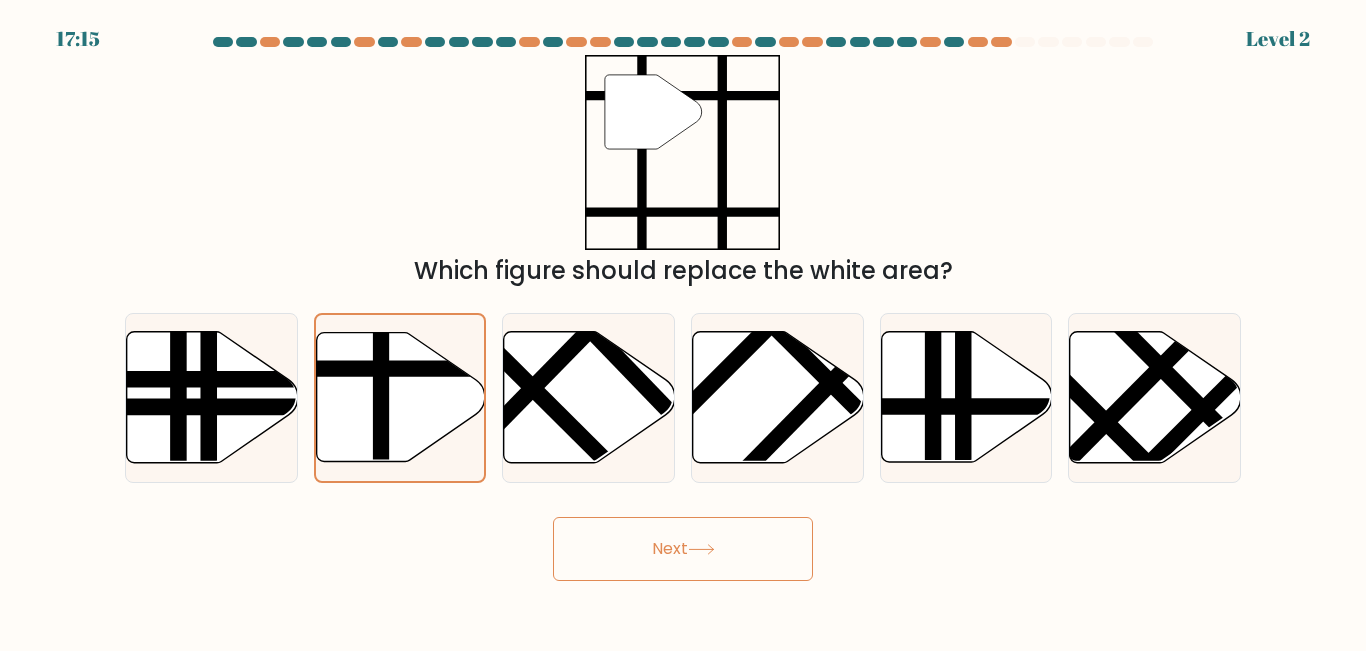 click on "Next" at bounding box center [683, 549] 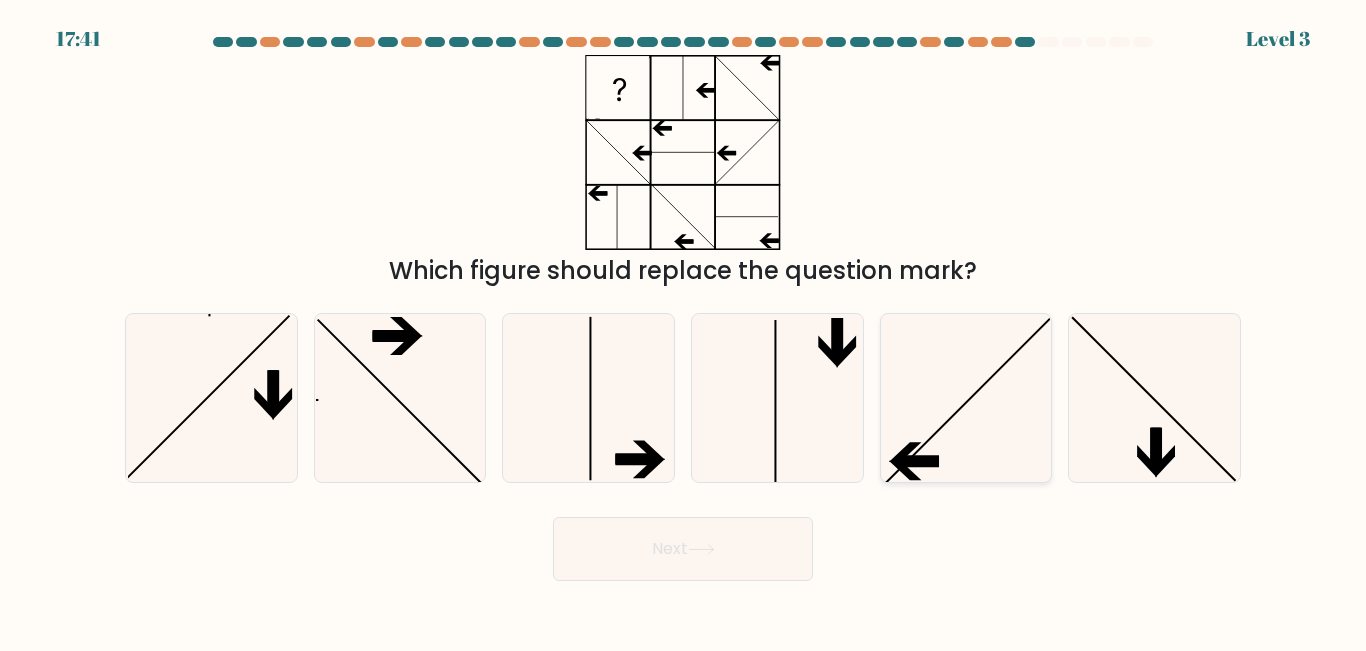 click 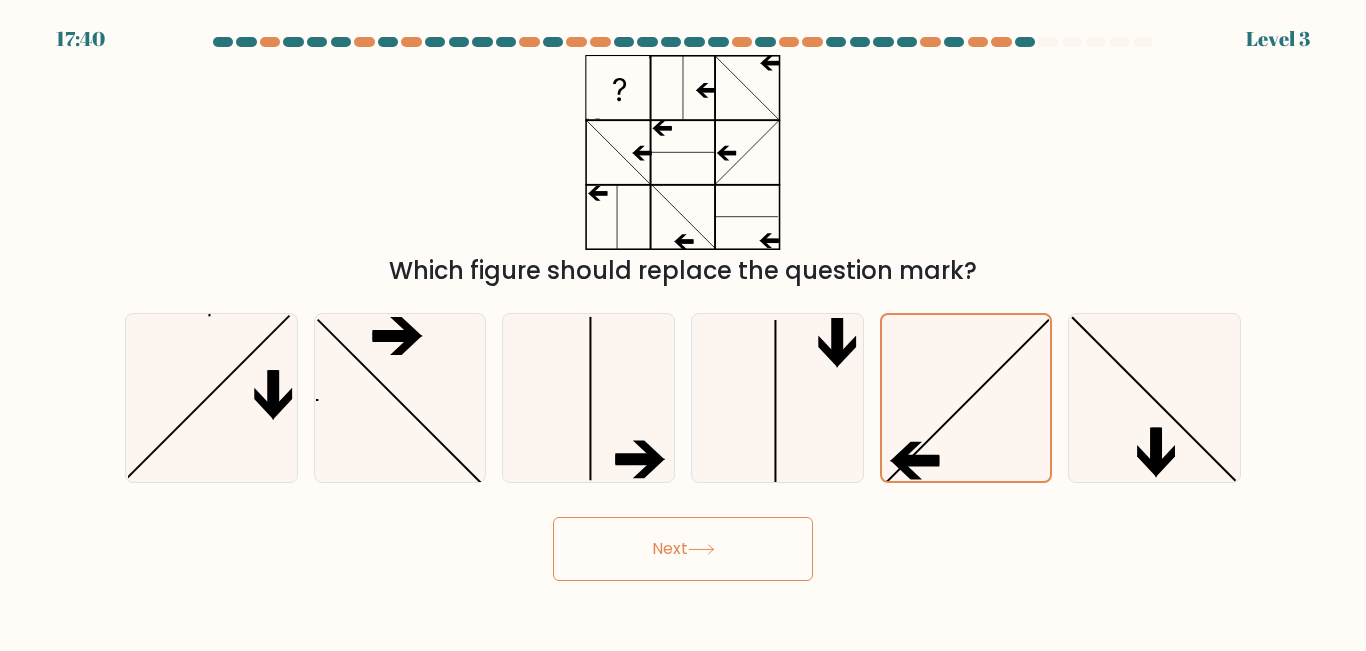 click on "Next" at bounding box center [683, 549] 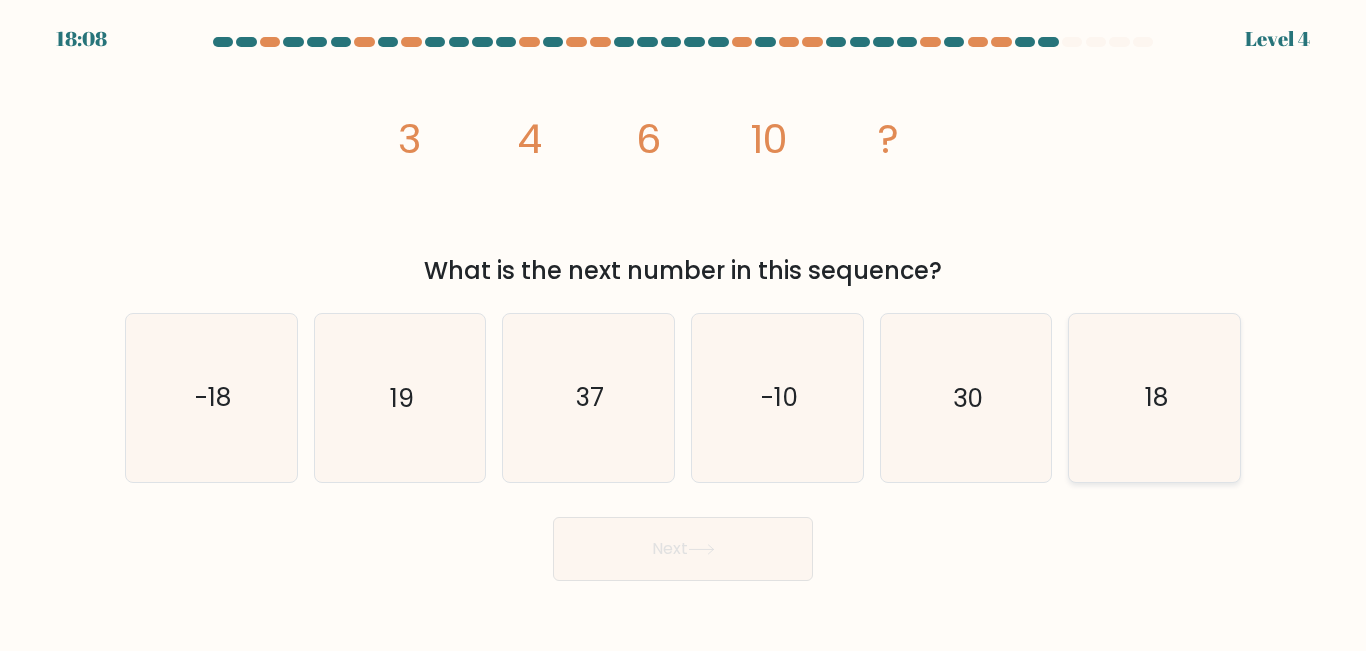 click on "18" 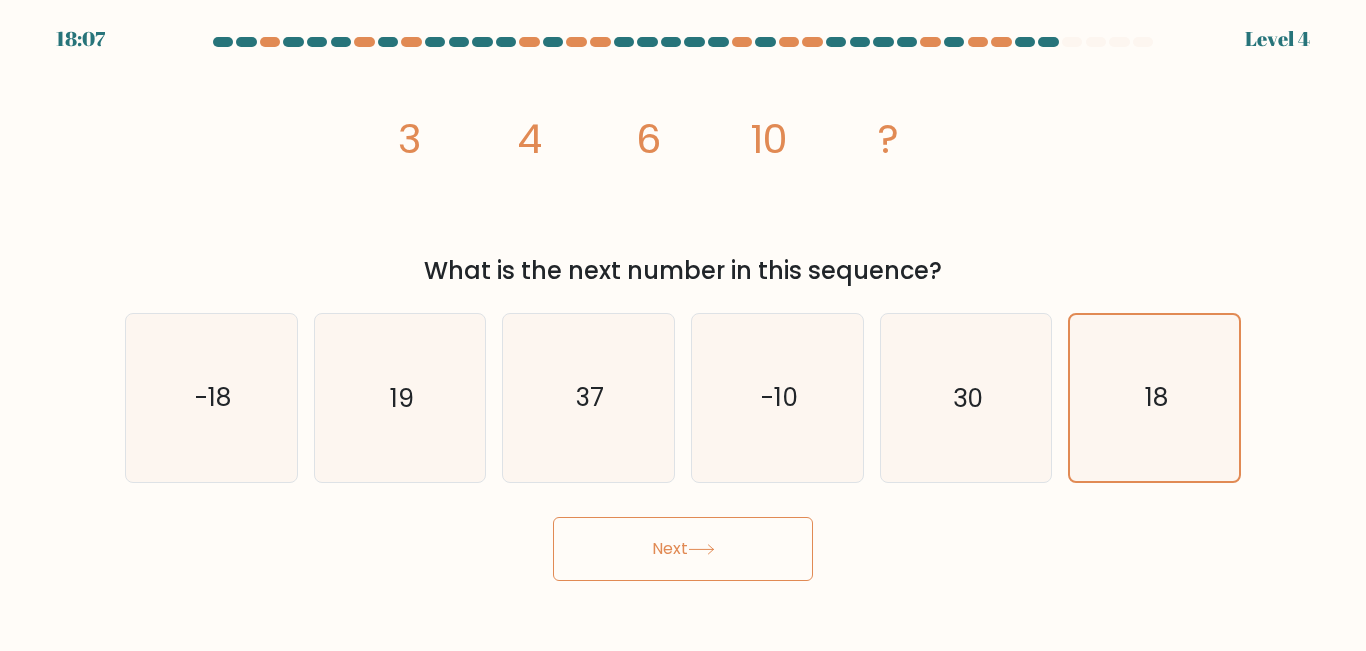 click on "Next" at bounding box center [683, 549] 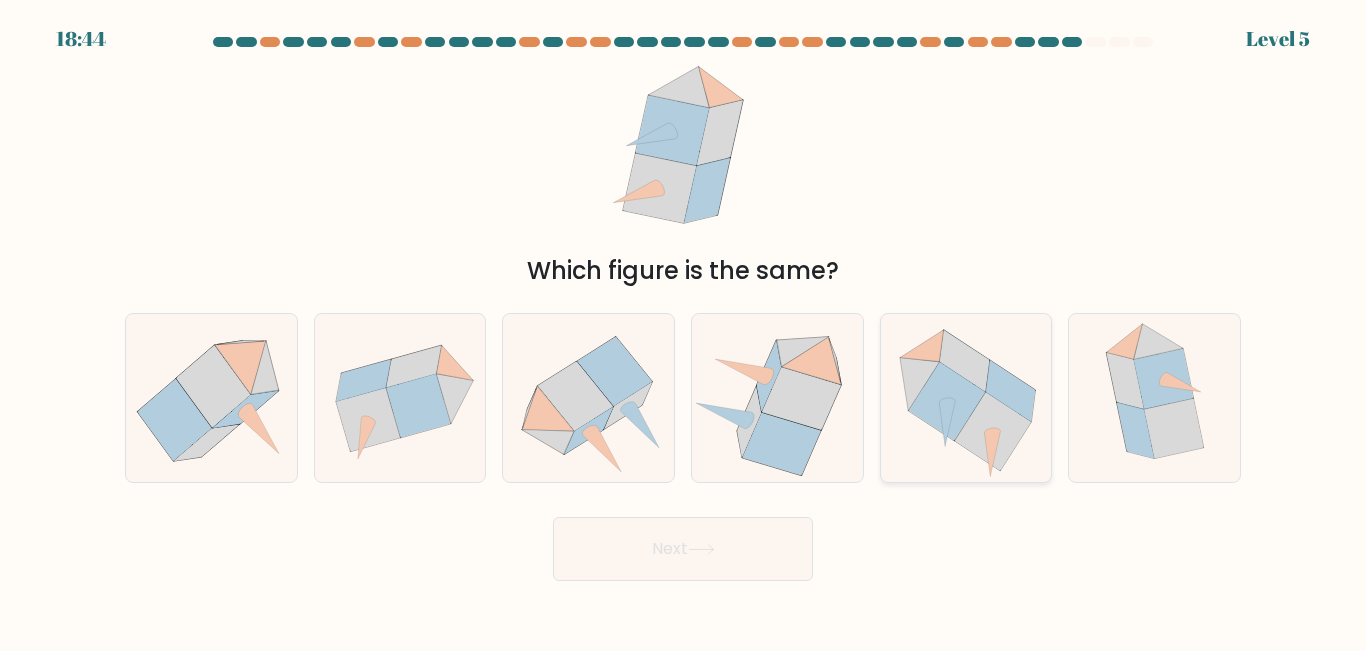 click 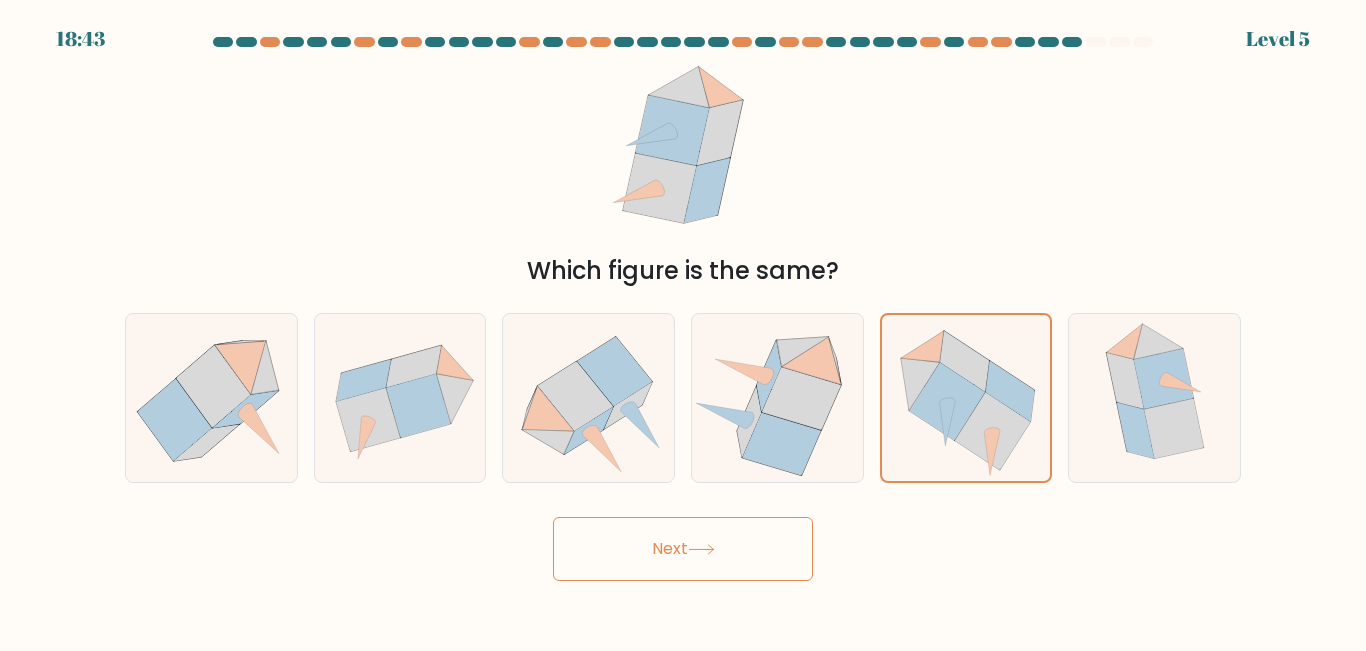 click on "Next" at bounding box center (683, 549) 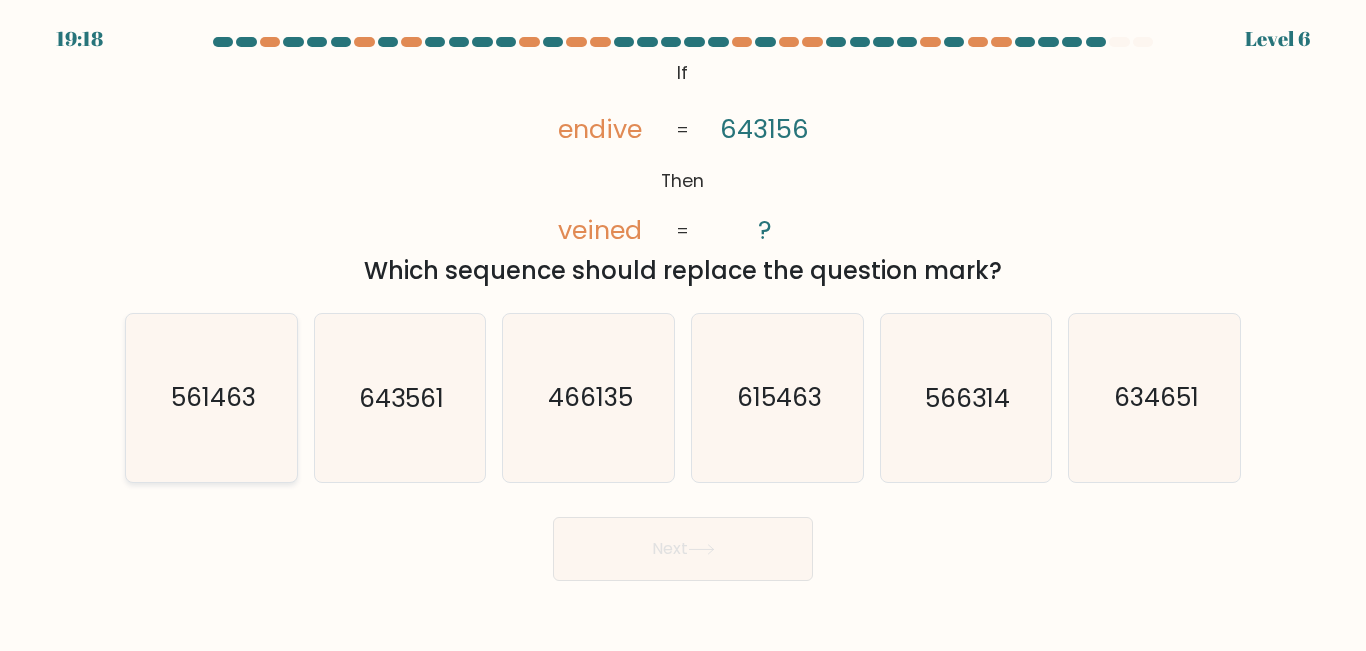 click on "561463" 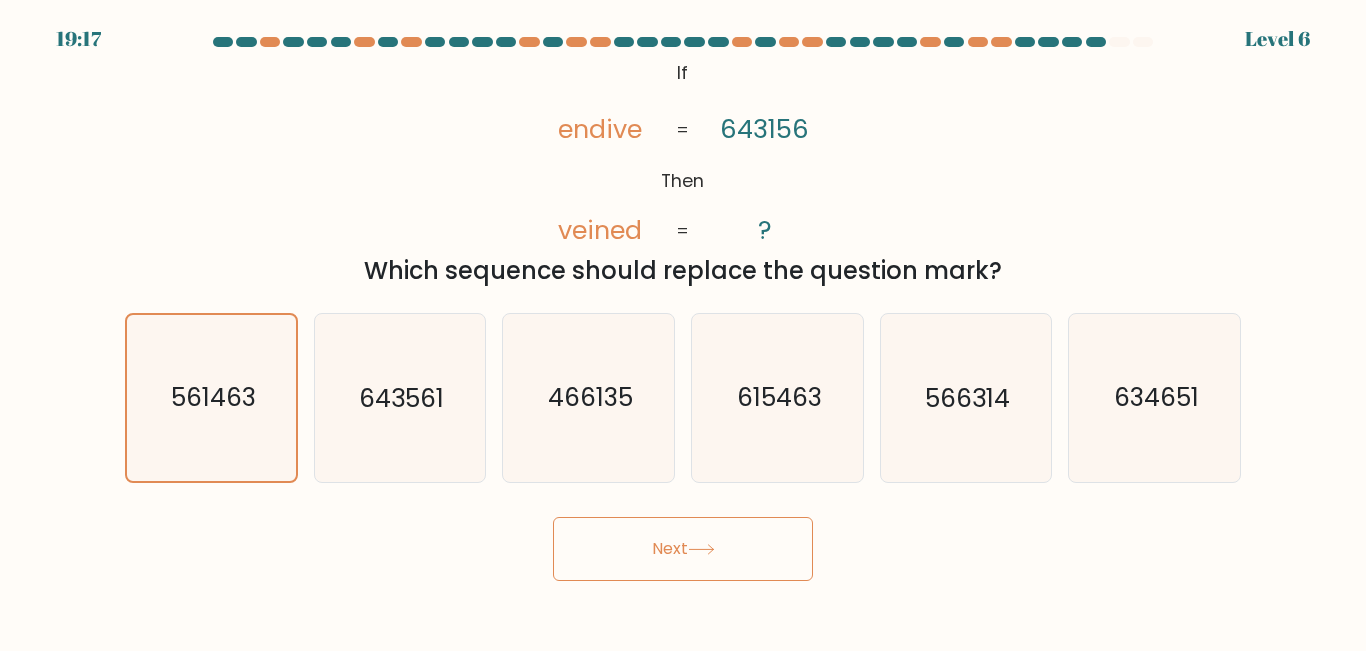 click on "Next" at bounding box center (683, 549) 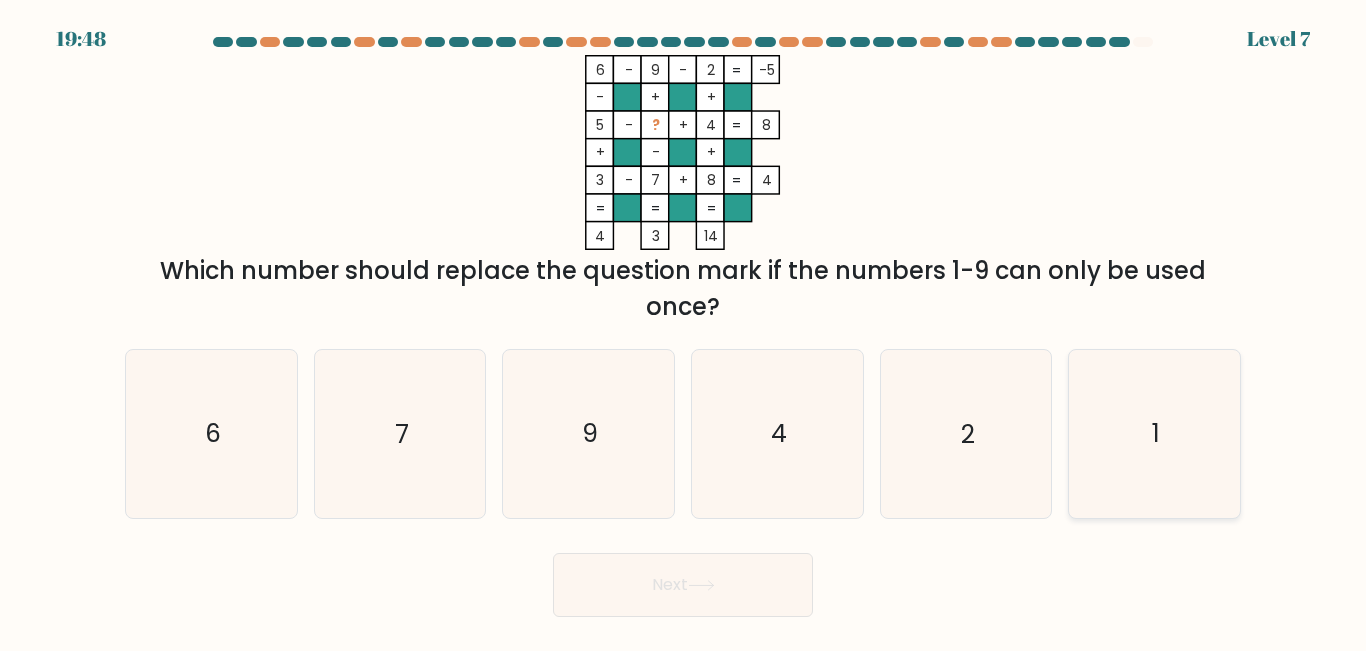 click on "1" 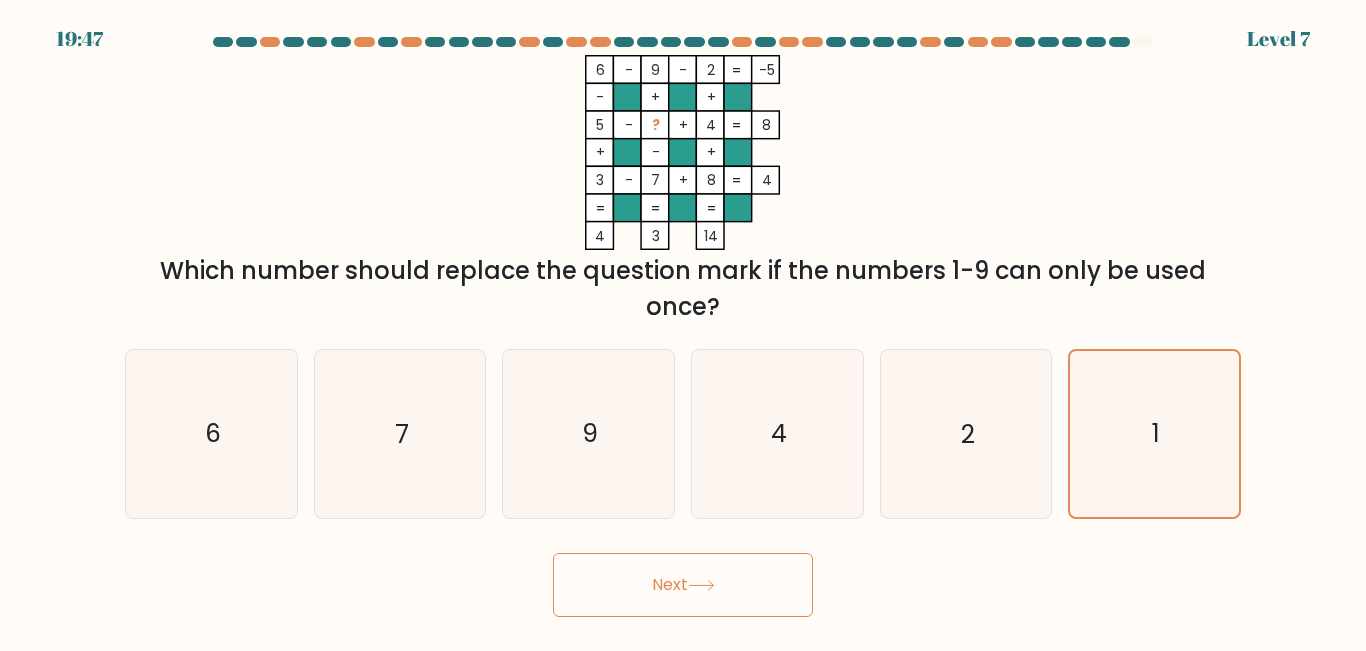click on "Next" at bounding box center (683, 585) 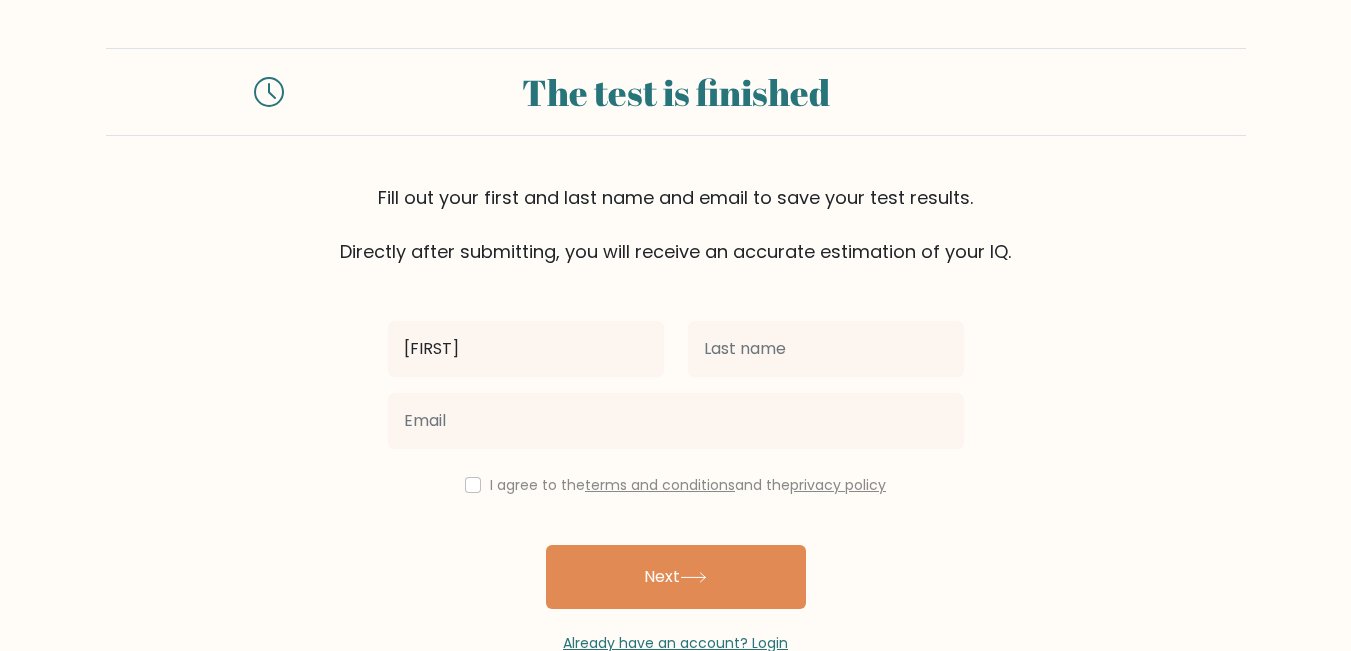 scroll, scrollTop: 0, scrollLeft: 0, axis: both 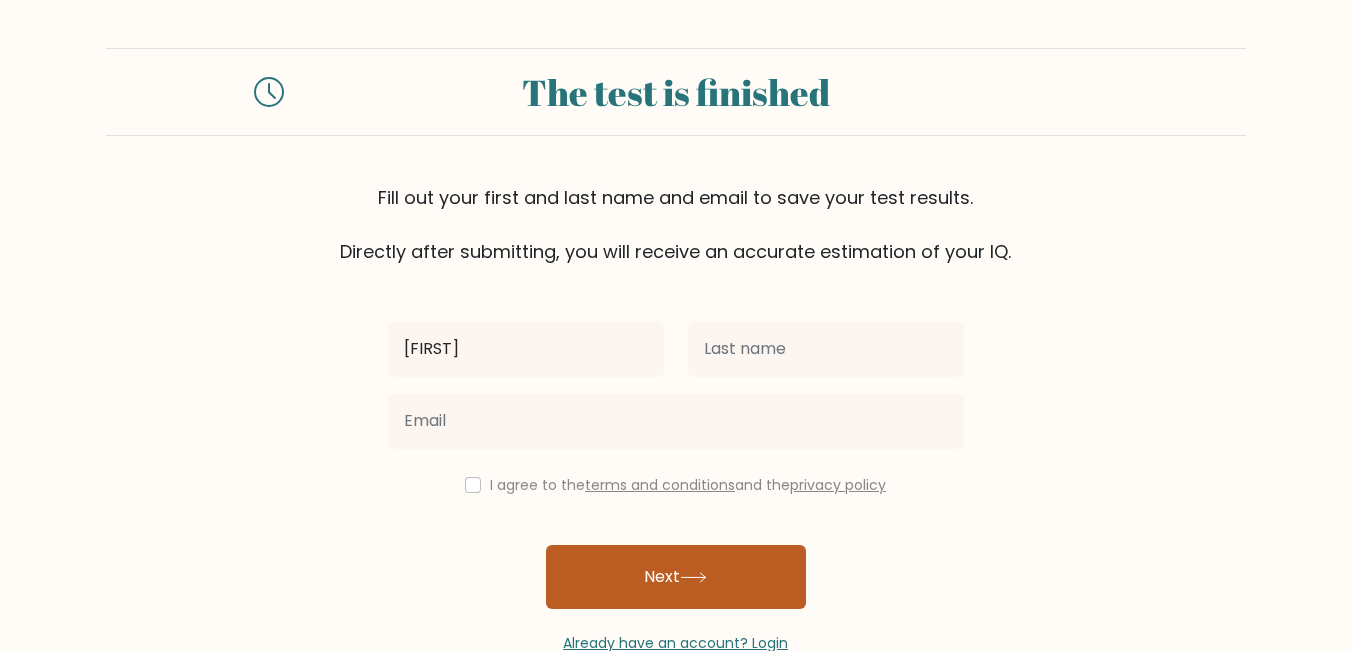 type on "[FIRST]" 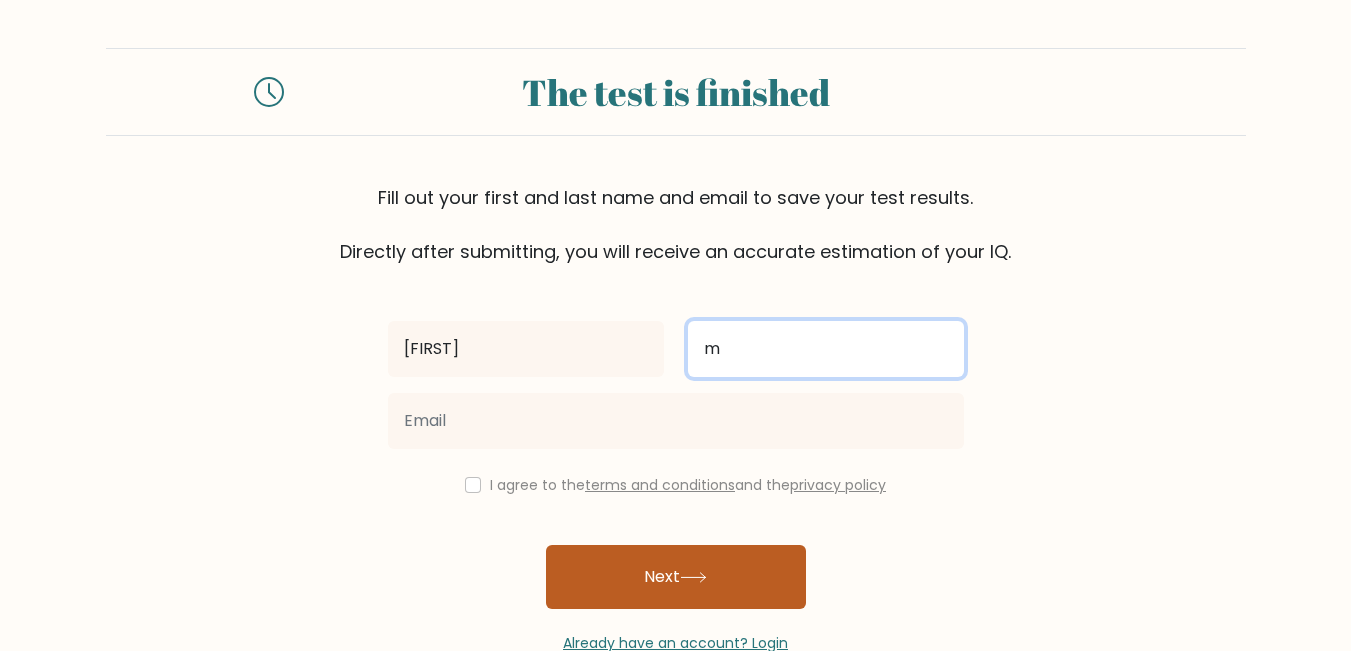 type on "m" 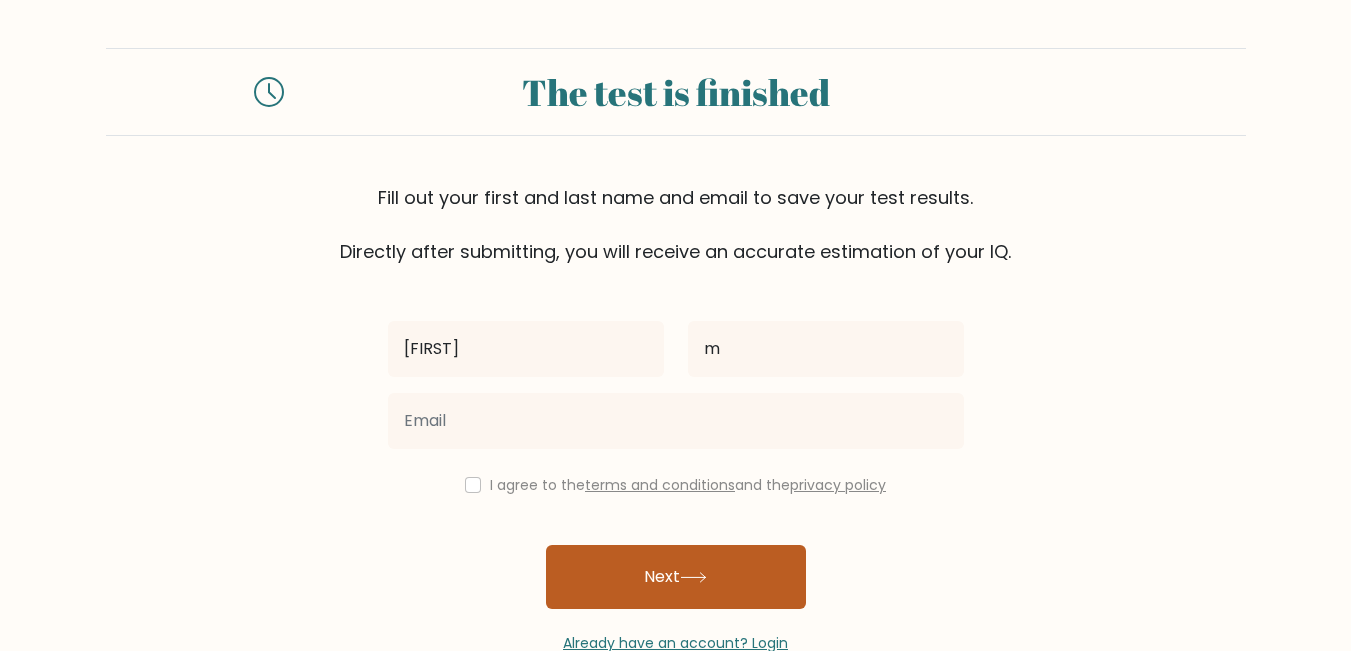 click on "Next" at bounding box center [676, 577] 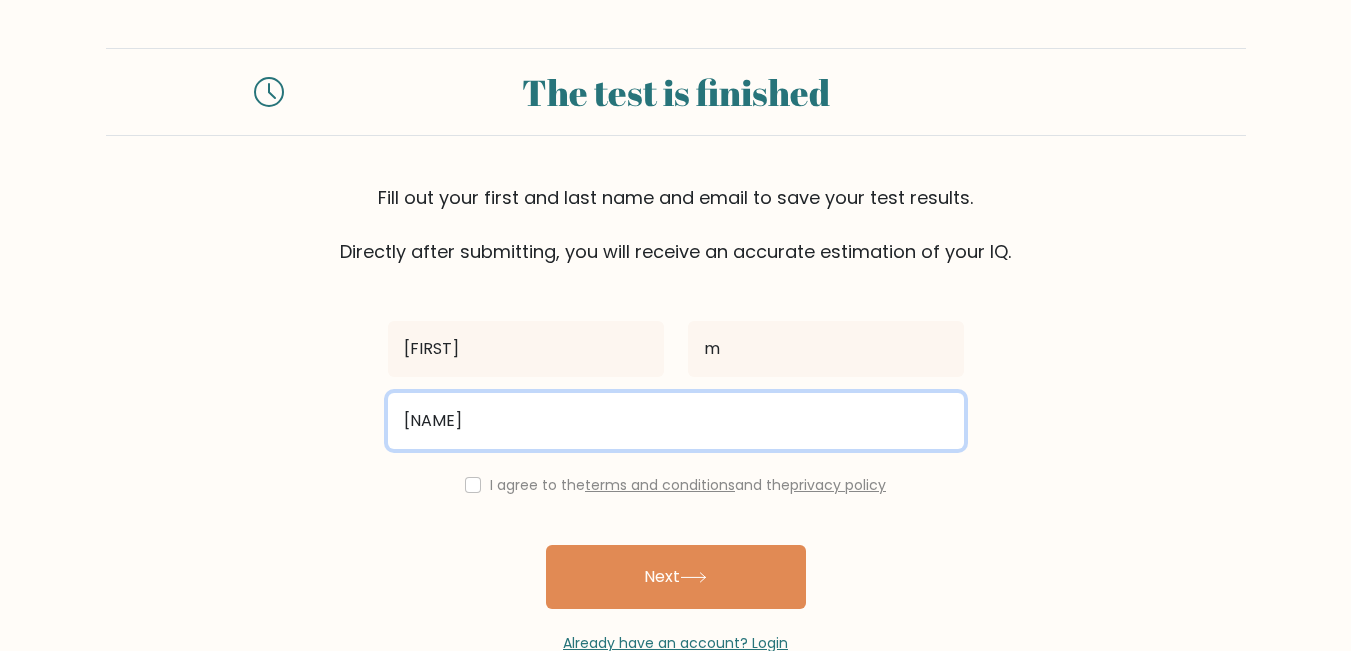 type on "shenbagavalli.5684@gmail.com" 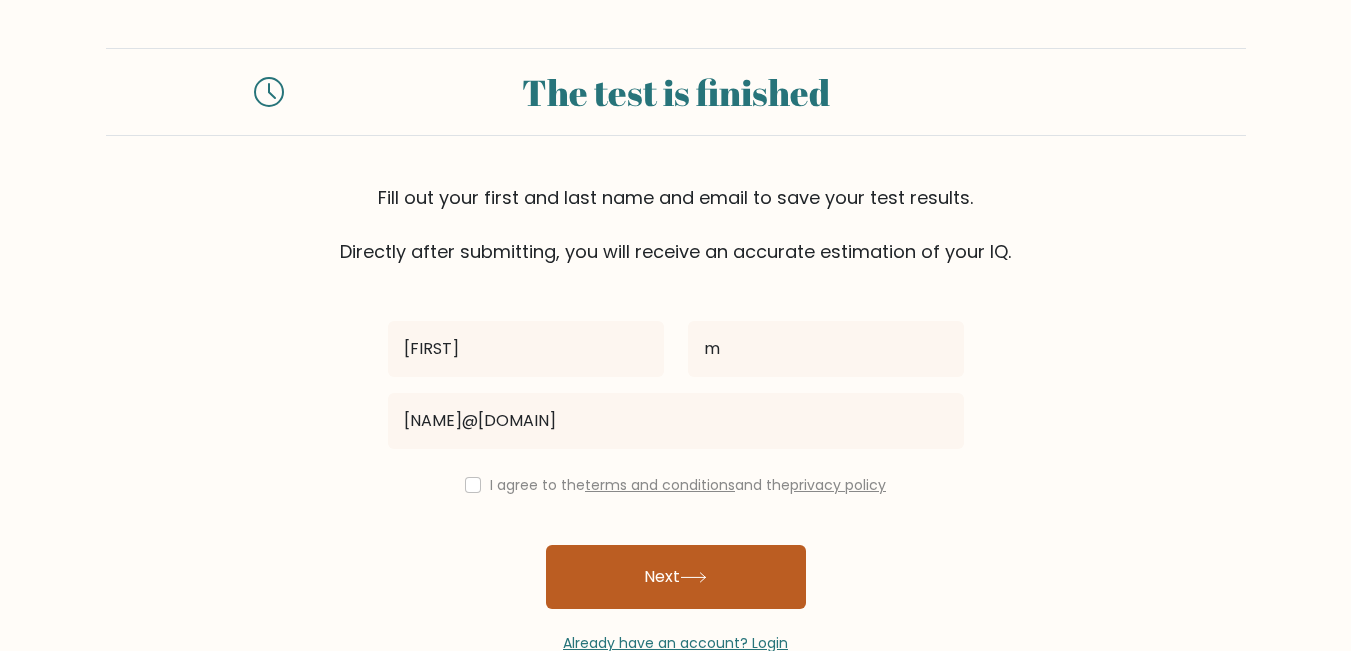 click on "Next" at bounding box center [676, 577] 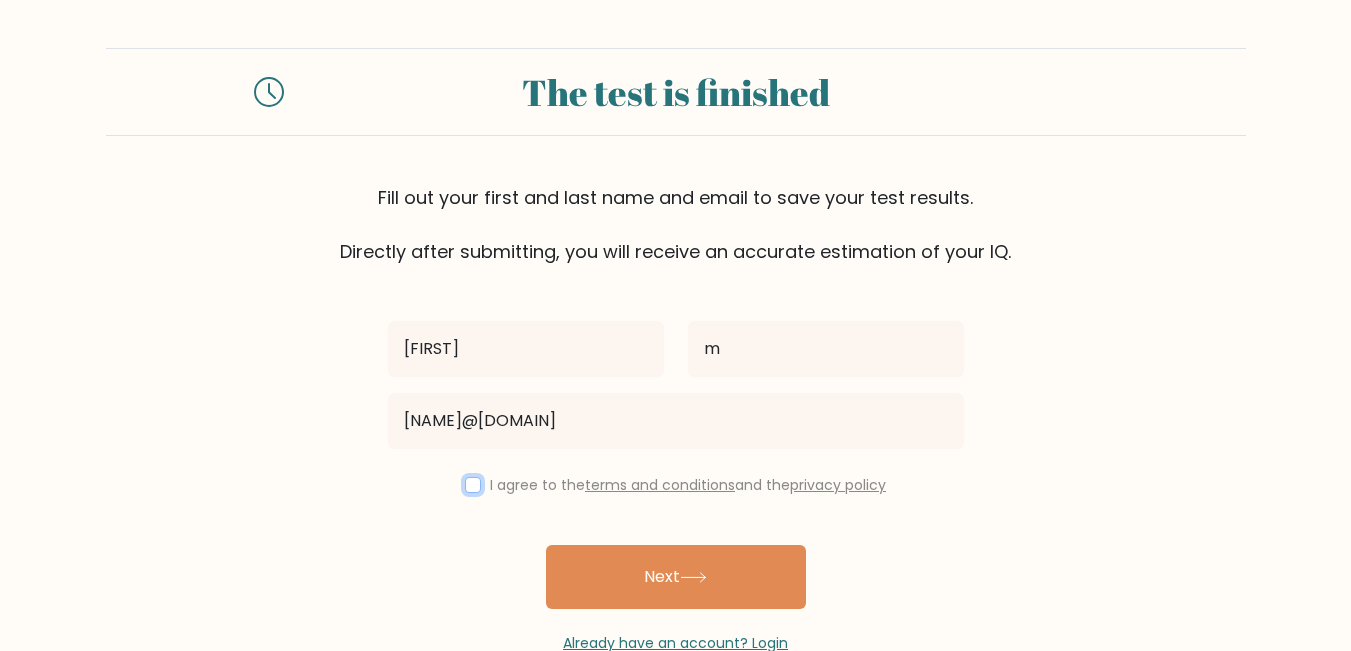 click at bounding box center [473, 485] 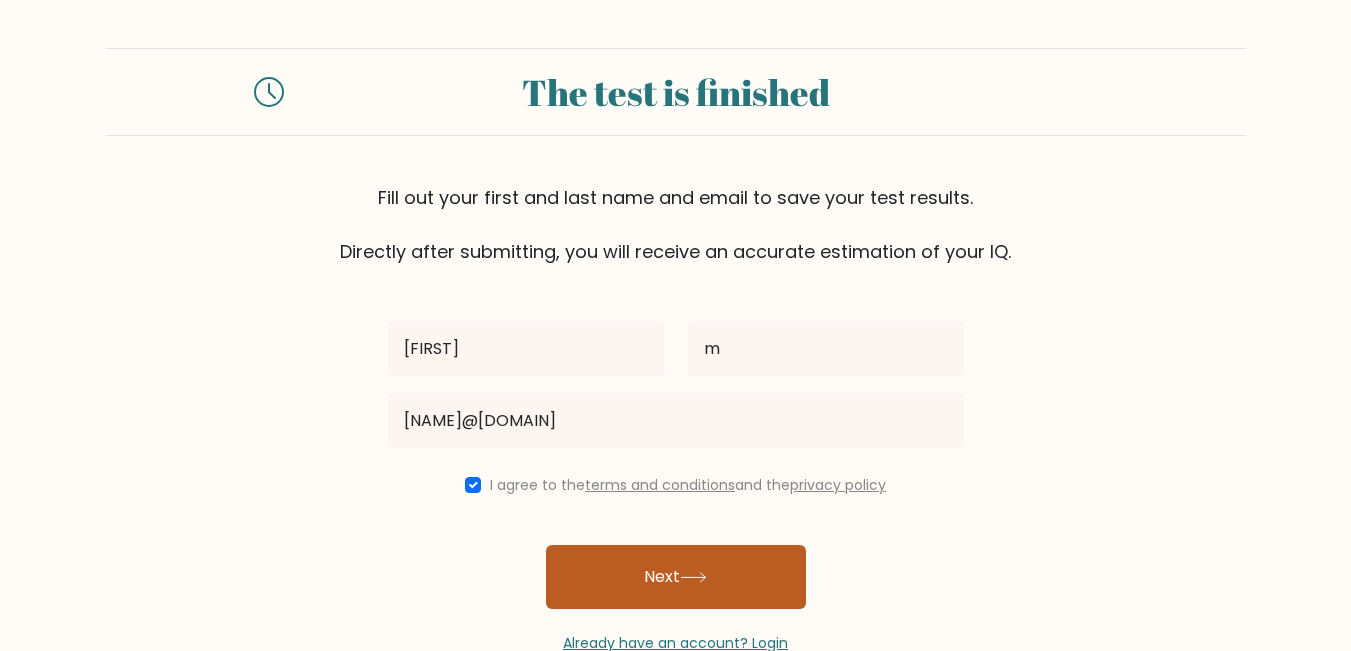 click on "Next" at bounding box center (676, 577) 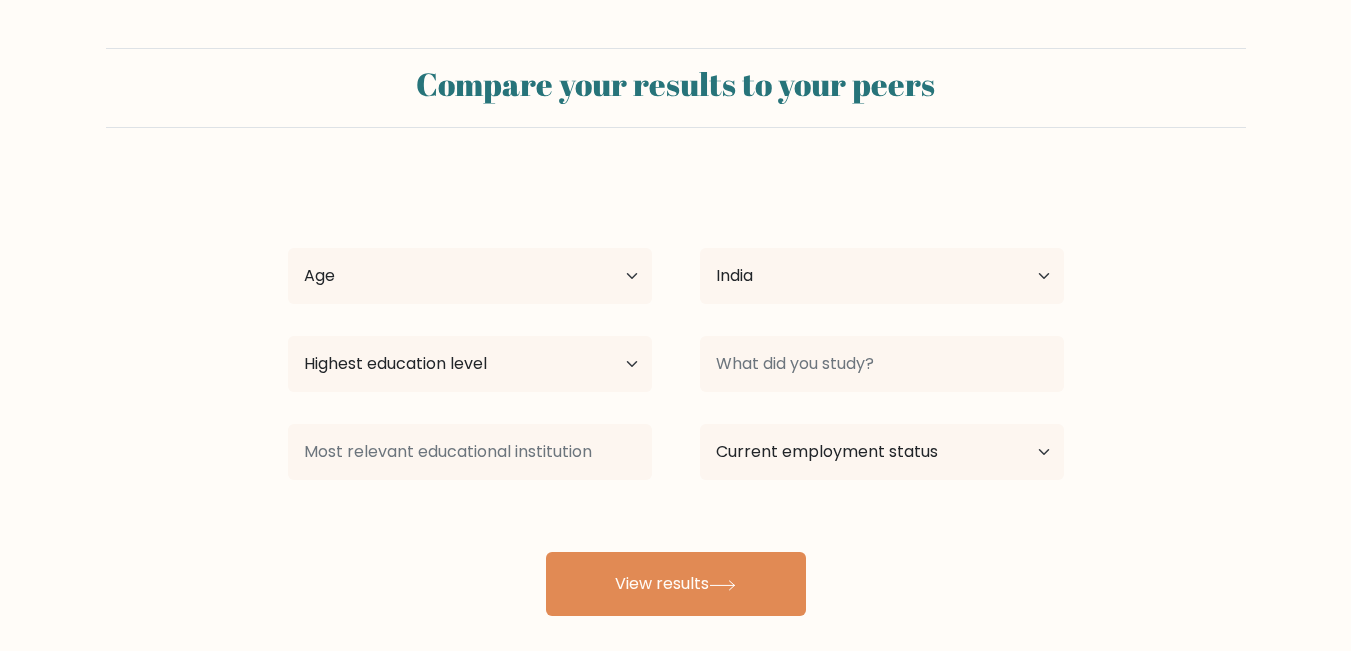 select on "IN" 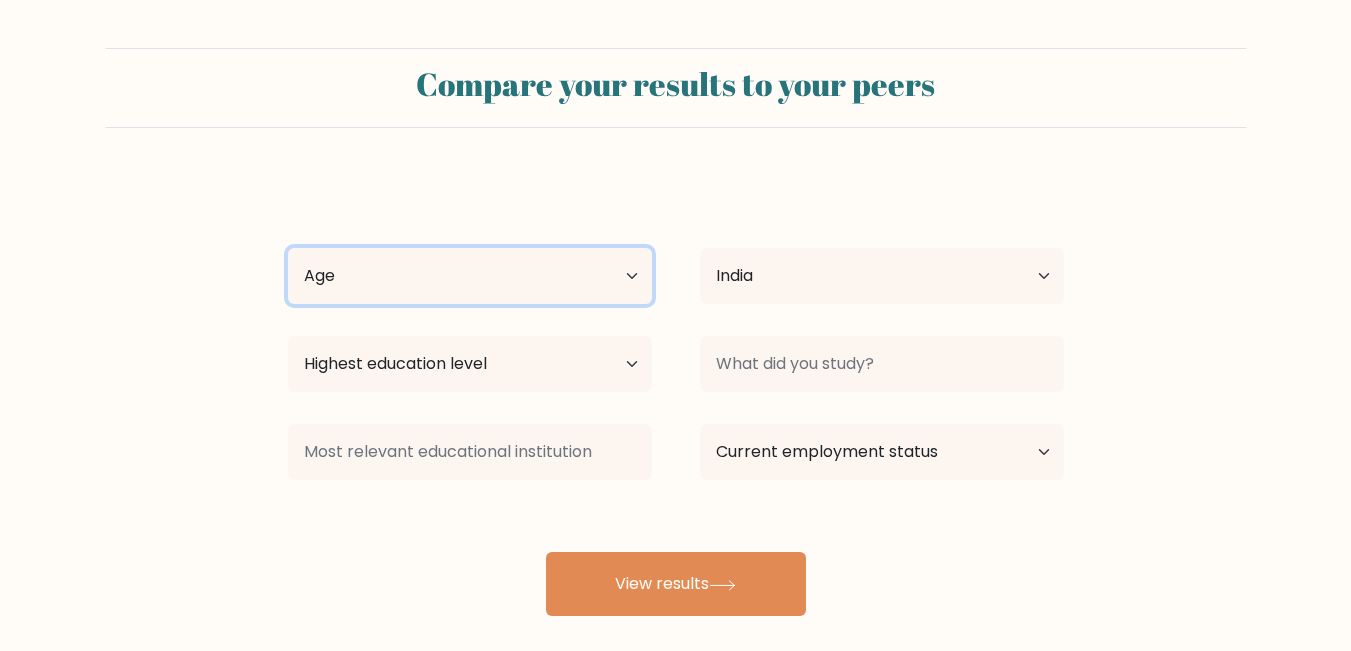 click on "Age
Under 18 years old
18-24 years old
25-34 years old
35-44 years old
45-54 years old
55-64 years old
65 years old and above" at bounding box center (470, 276) 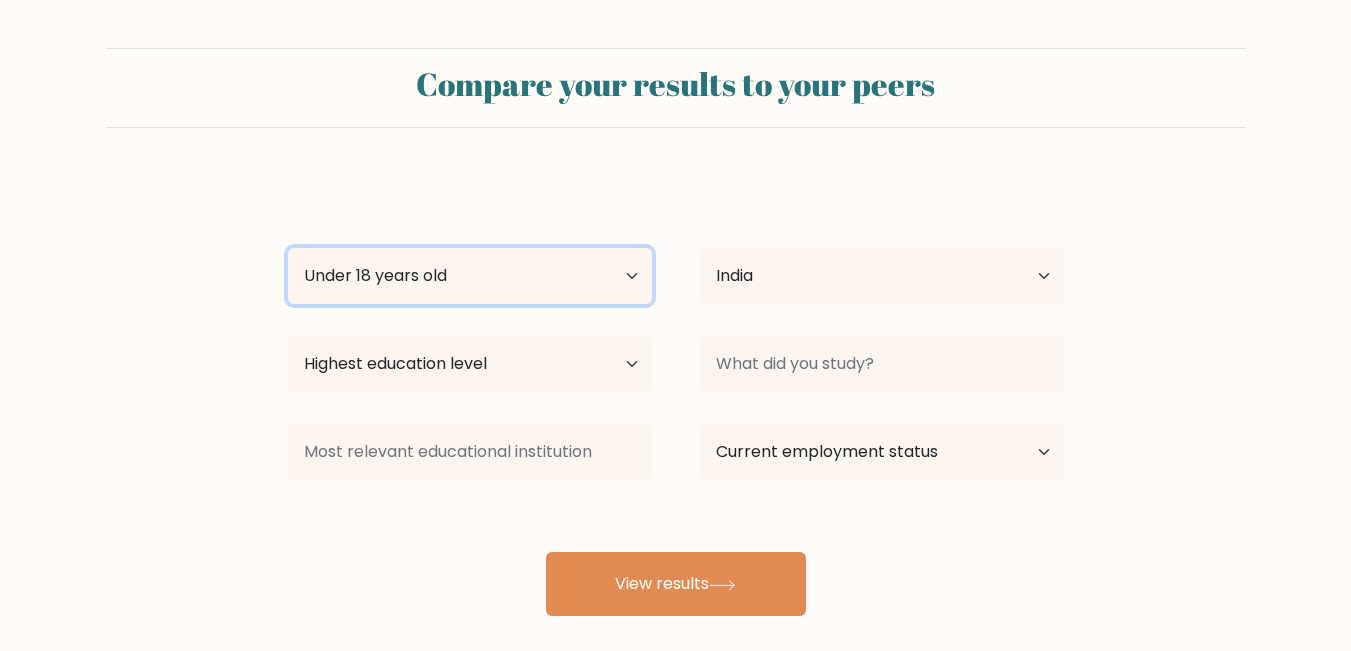 click on "Age
Under 18 years old
18-24 years old
25-34 years old
35-44 years old
45-54 years old
55-64 years old
65 years old and above" at bounding box center (470, 276) 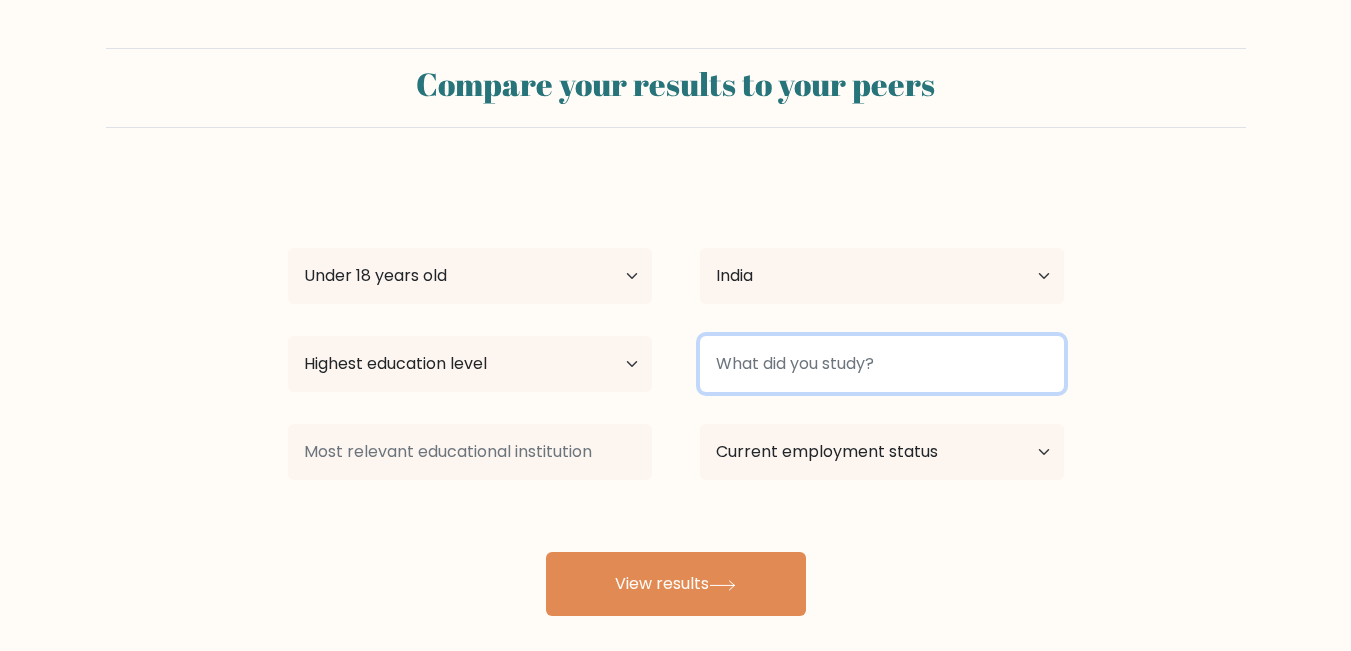 click at bounding box center [882, 364] 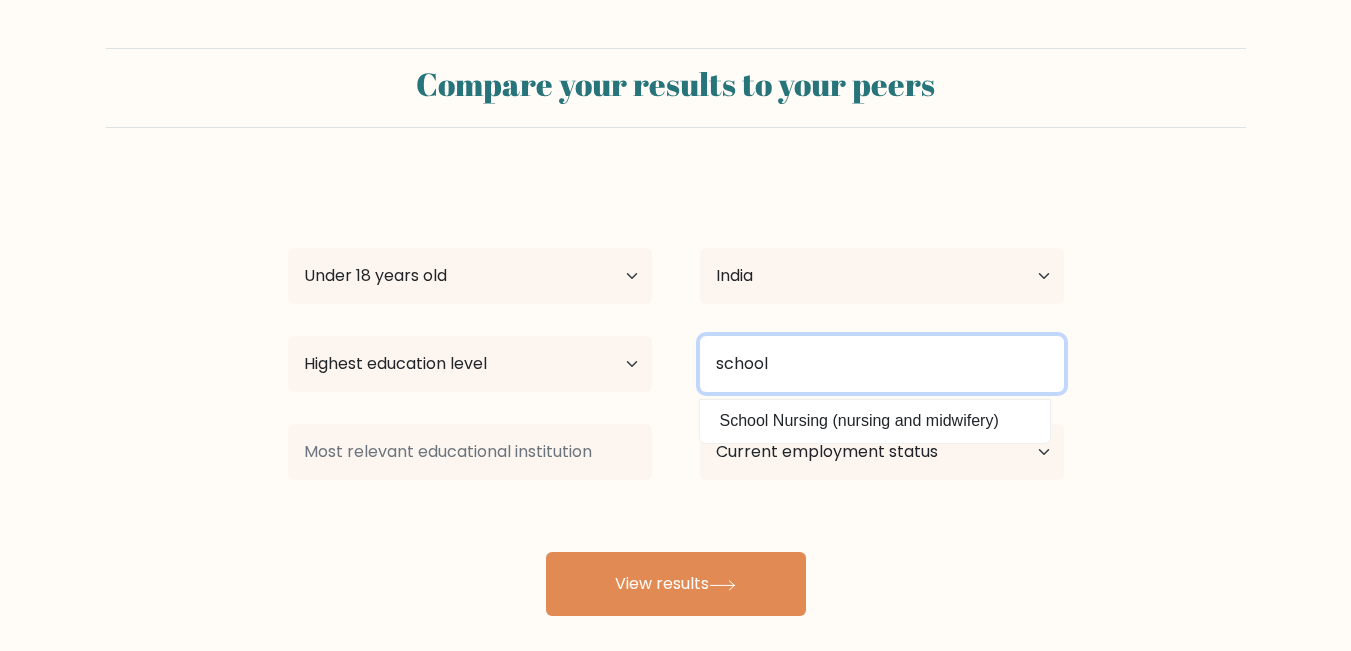 type on "school" 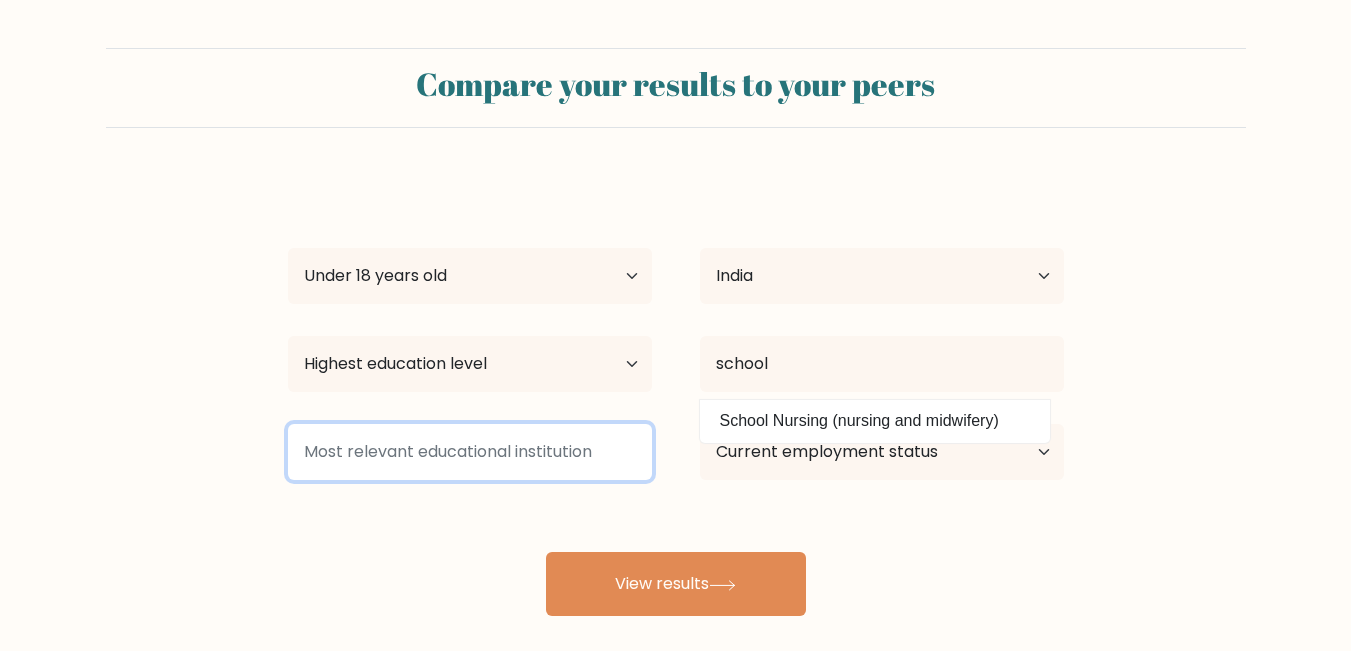 click at bounding box center [470, 452] 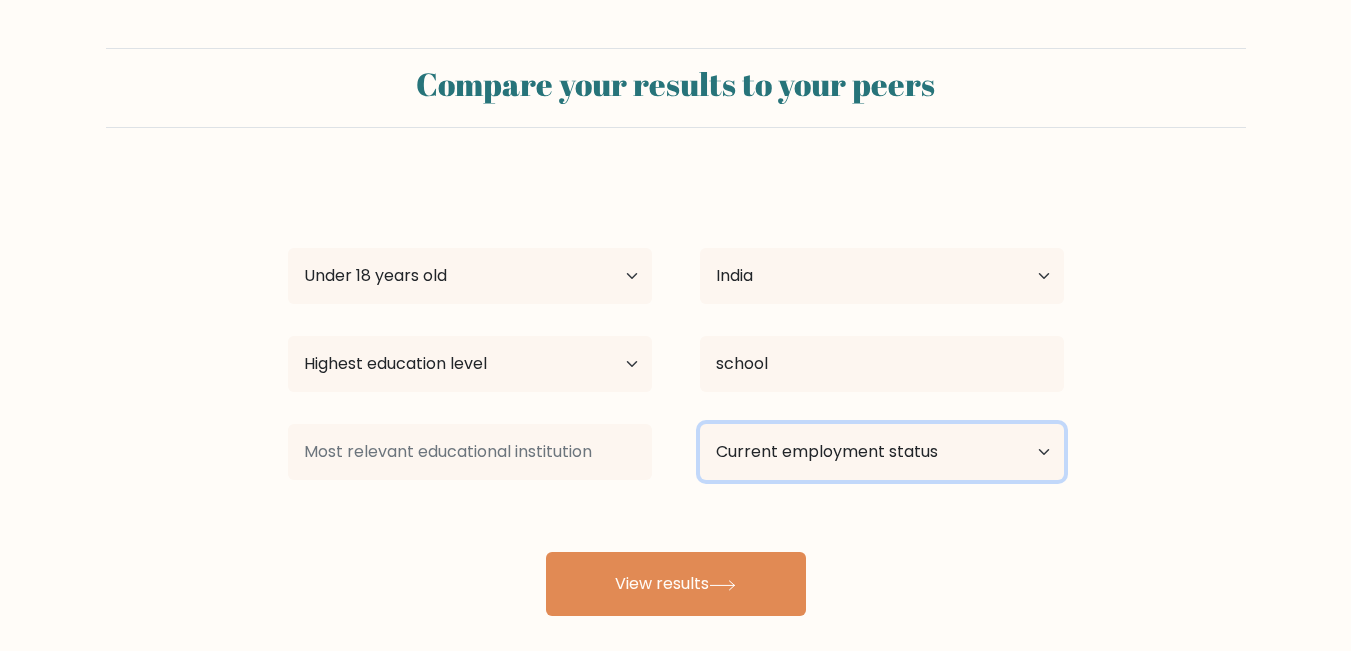 click on "Current employment status
Employed
Student
Retired
Other / prefer not to answer" at bounding box center [882, 452] 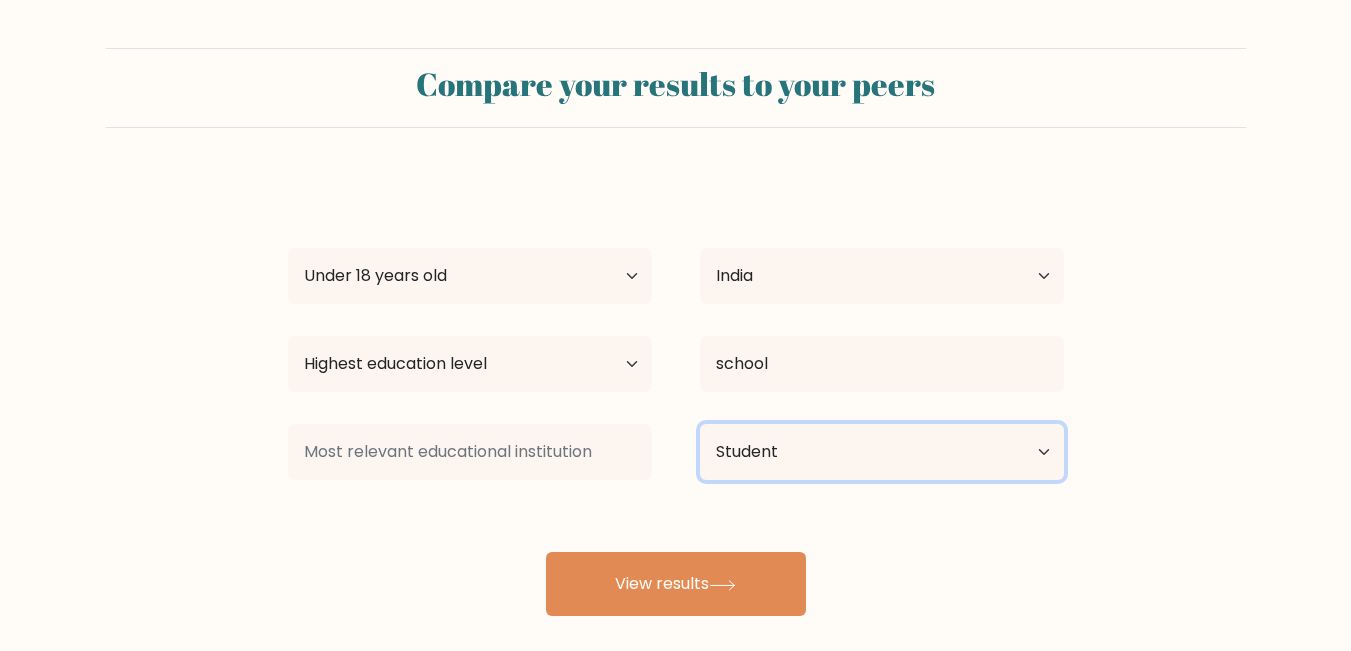 click on "Current employment status
Employed
Student
Retired
Other / prefer not to answer" at bounding box center (882, 452) 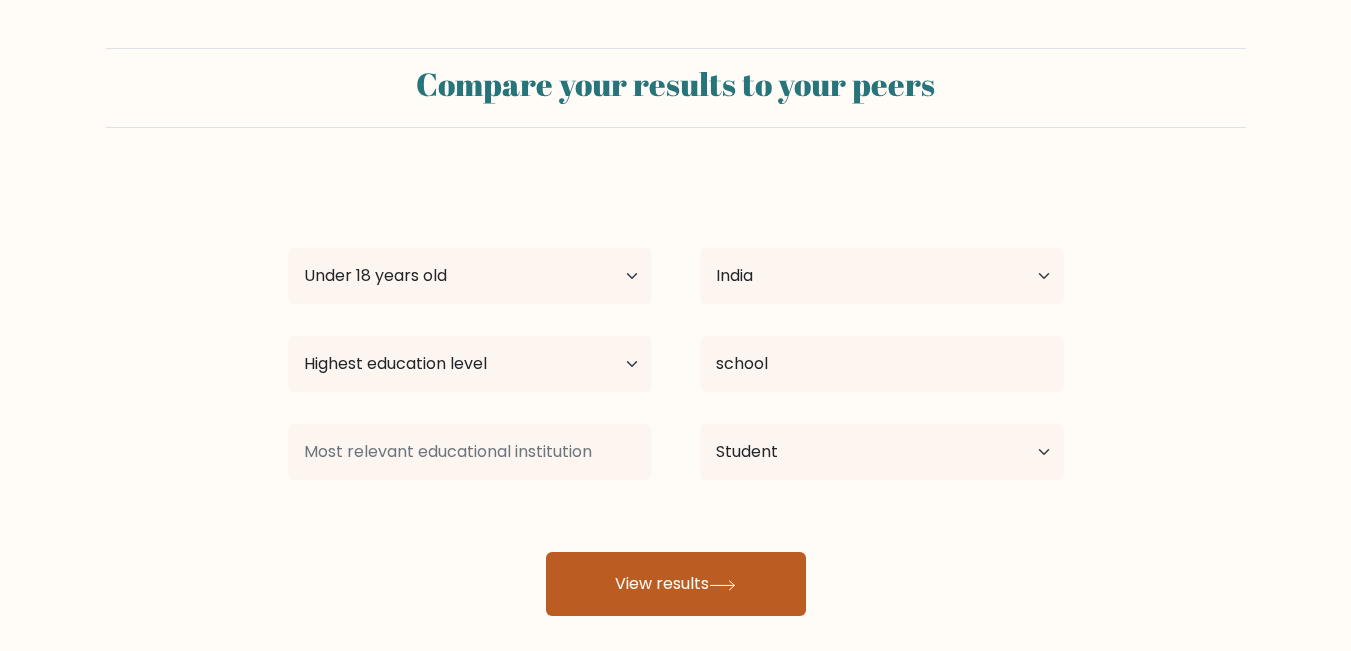 click on "View results" at bounding box center [676, 584] 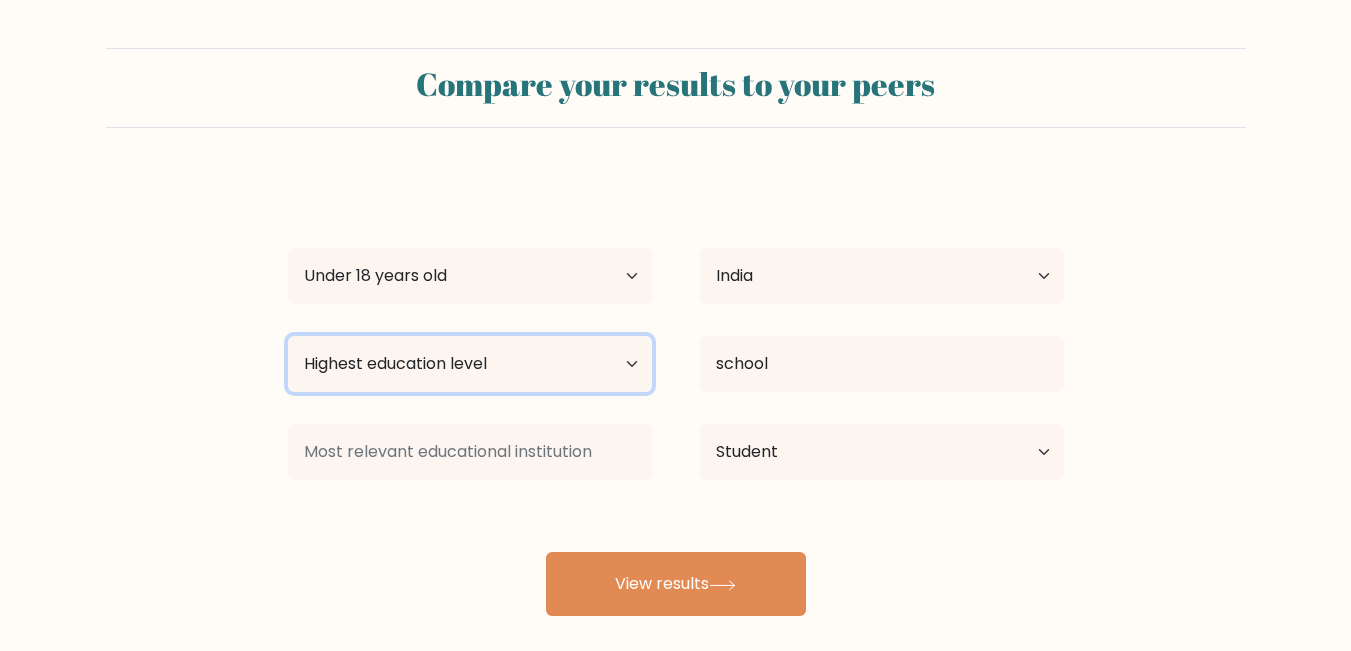 click on "Highest education level
No schooling
Primary
Lower Secondary
Upper Secondary
Occupation Specific
Bachelor's degree
Master's degree
Doctoral degree" at bounding box center (470, 364) 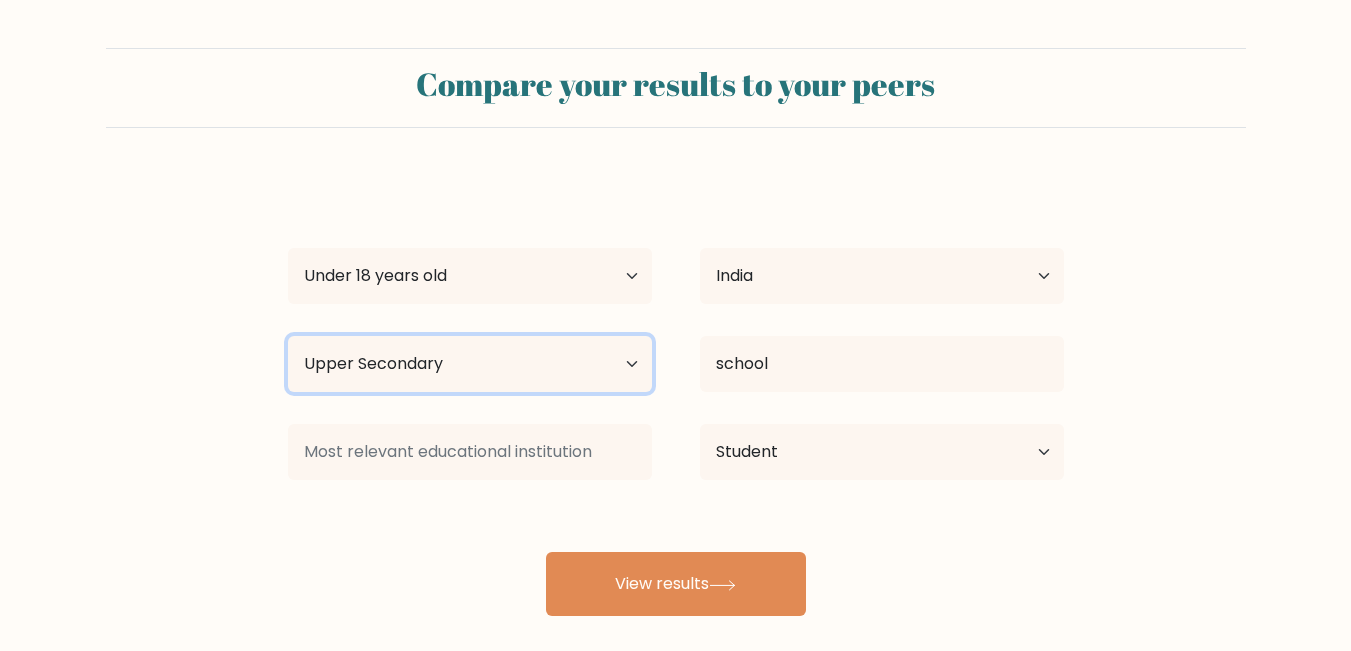 click on "Highest education level
No schooling
Primary
Lower Secondary
Upper Secondary
Occupation Specific
Bachelor's degree
Master's degree
Doctoral degree" at bounding box center [470, 364] 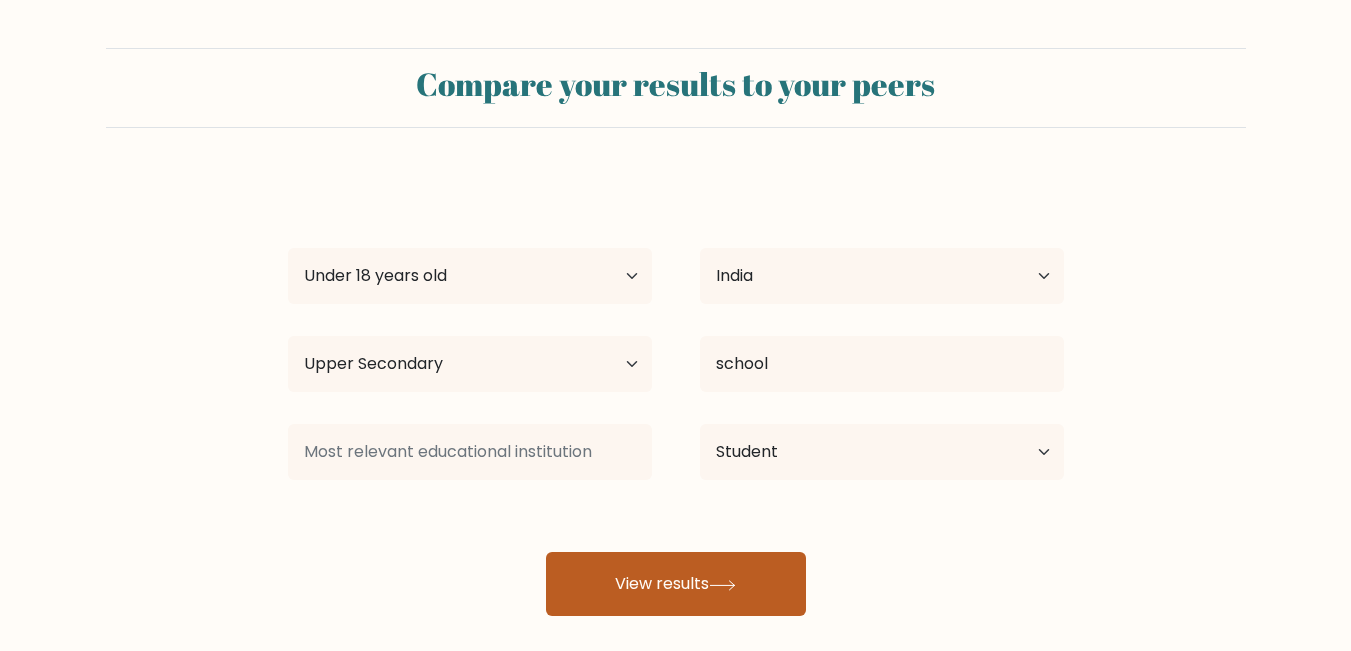 click on "View results" at bounding box center [676, 584] 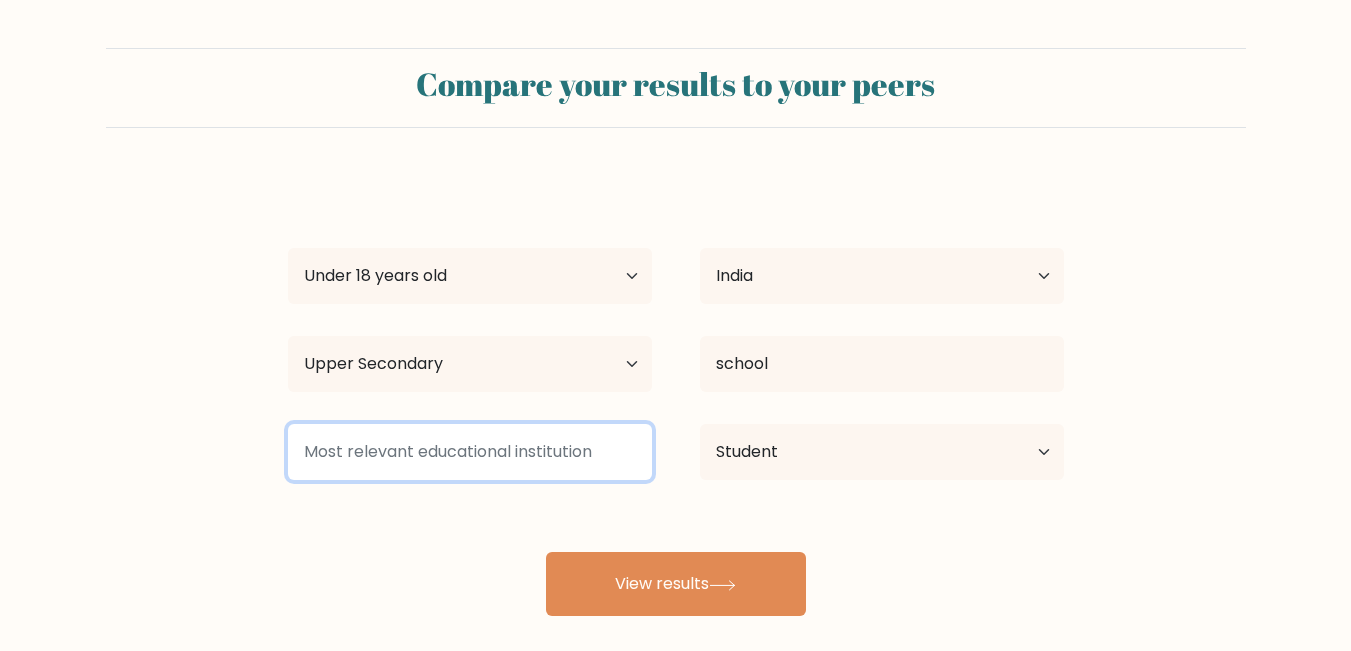 click at bounding box center [470, 452] 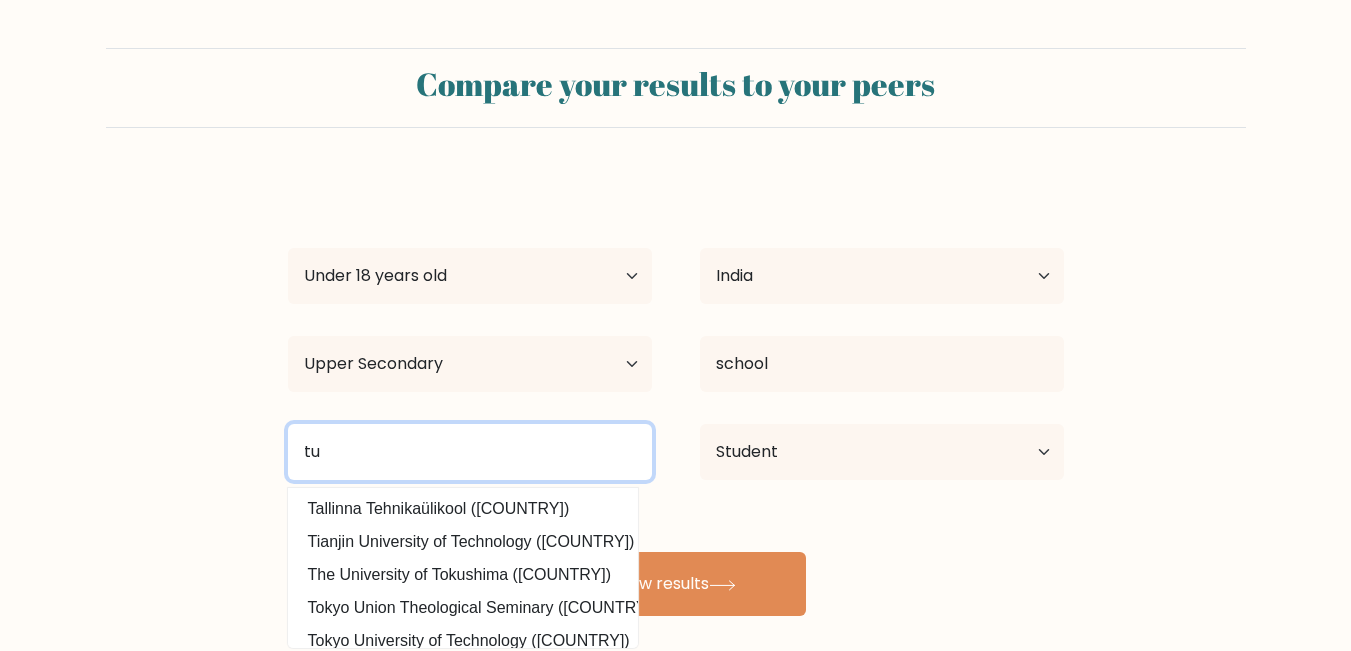 type on "t" 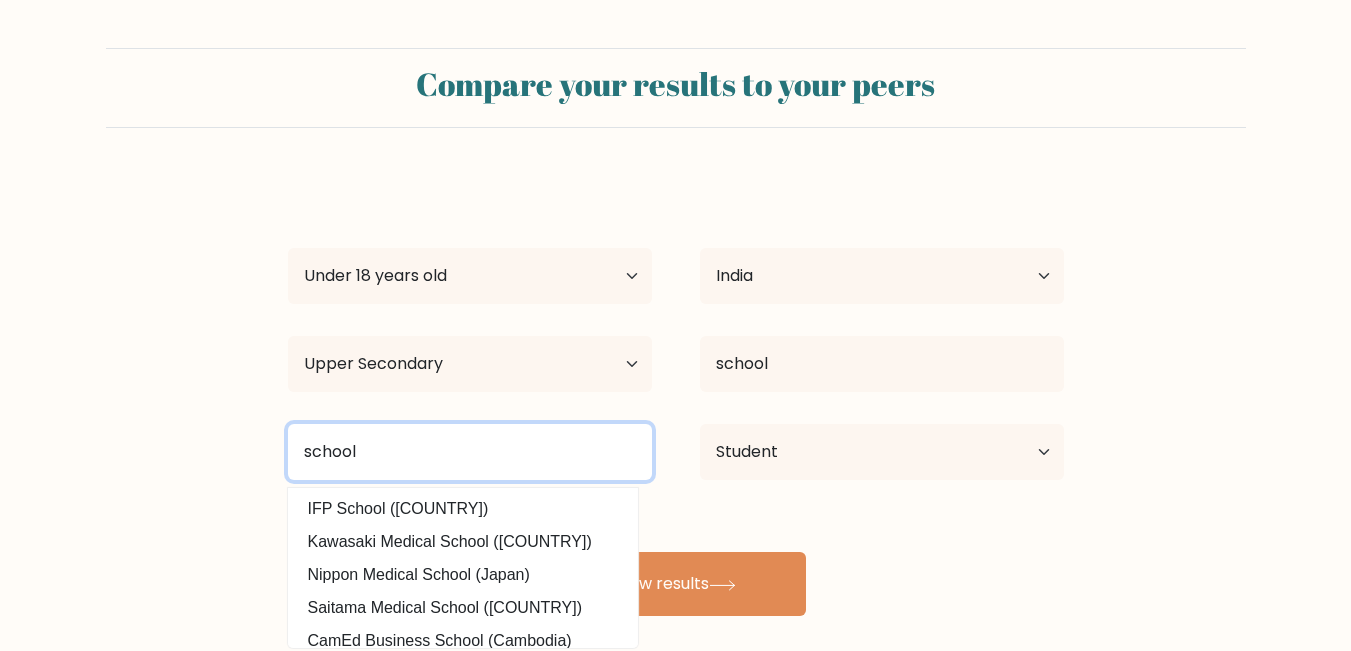 type on "school" 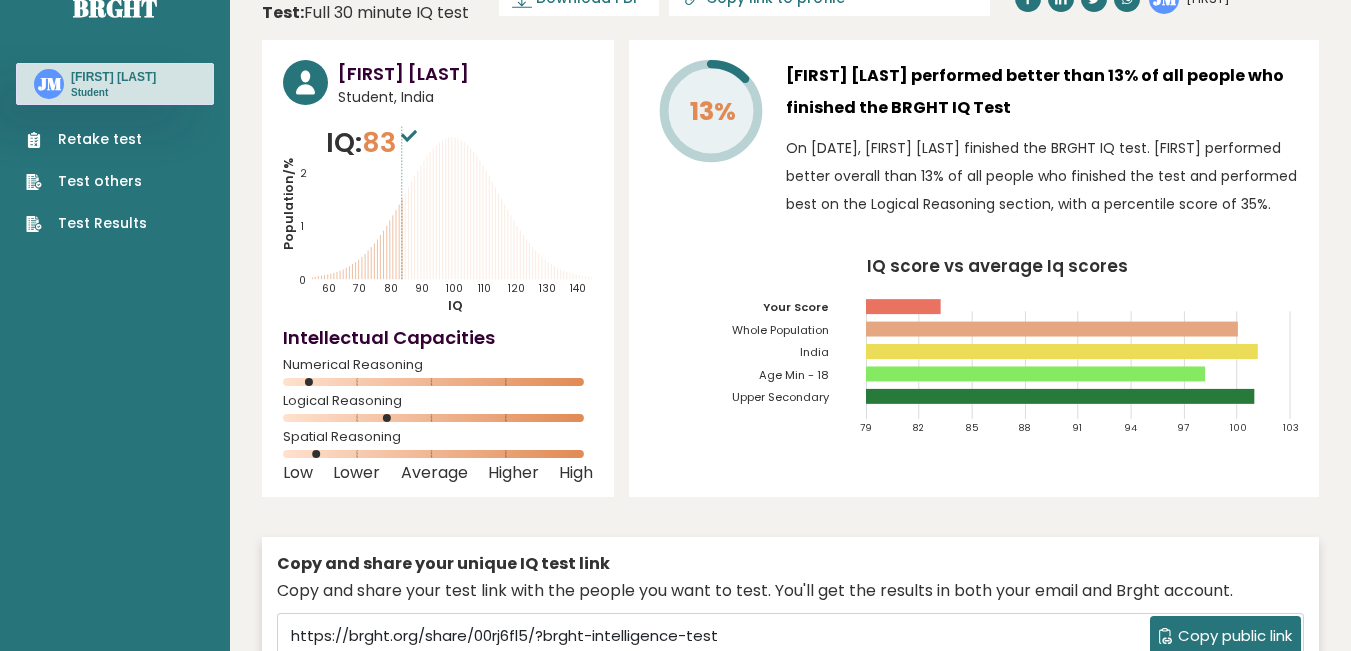 scroll, scrollTop: 0, scrollLeft: 0, axis: both 